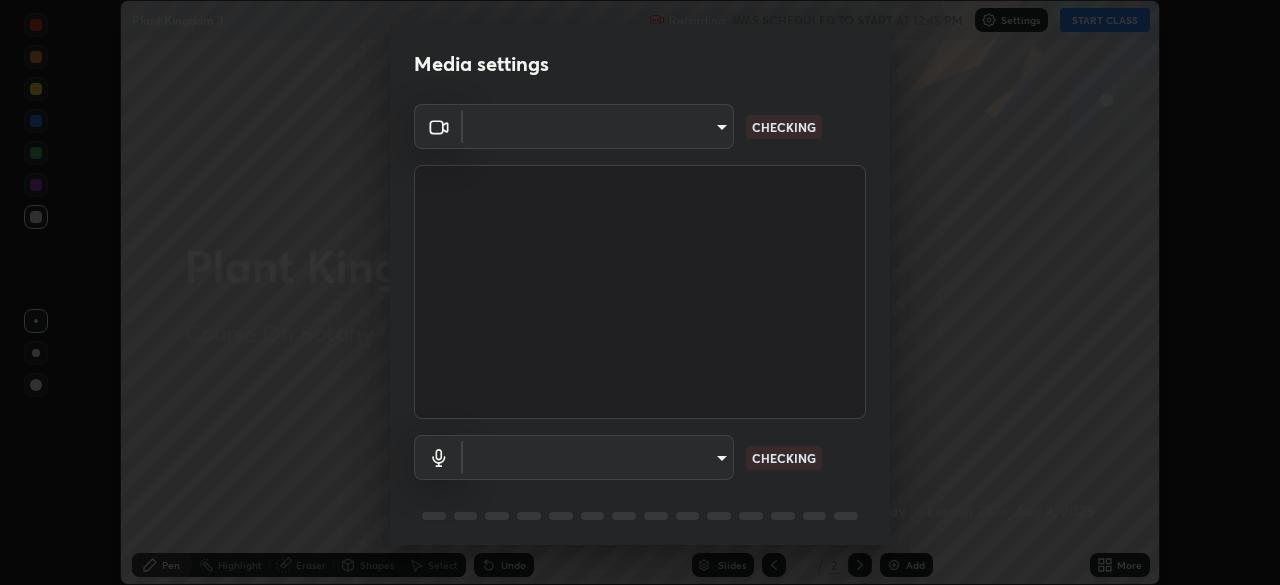scroll, scrollTop: 0, scrollLeft: 0, axis: both 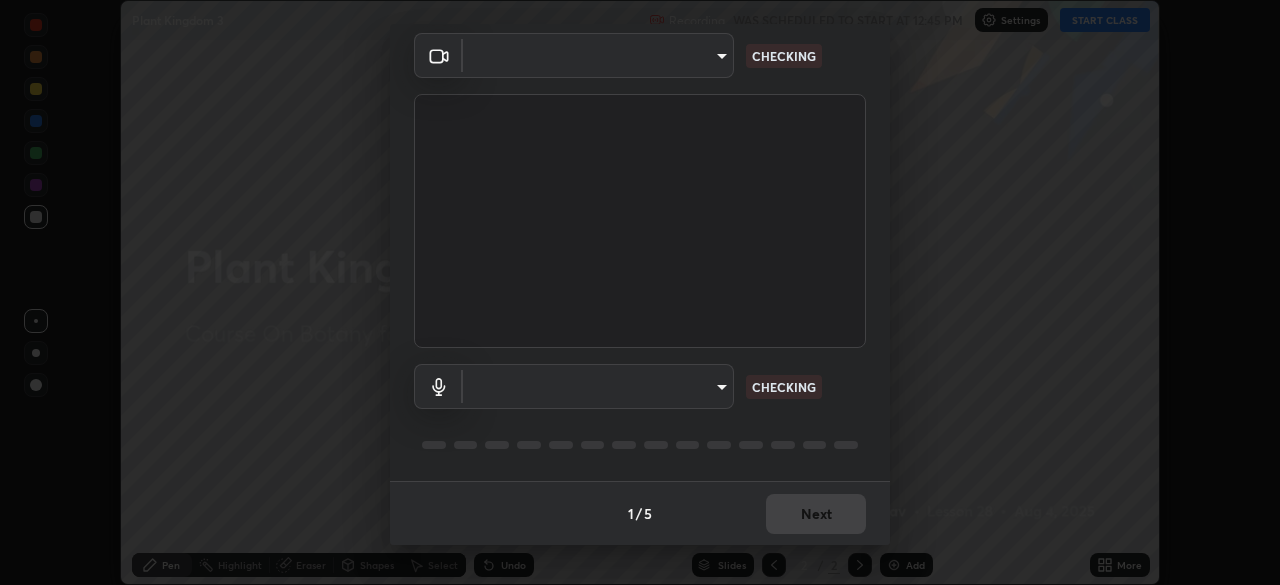 type on "b01729d45edbc9c0263969ae5aeda06708fa428b9a77102190d554404ede5bbd" 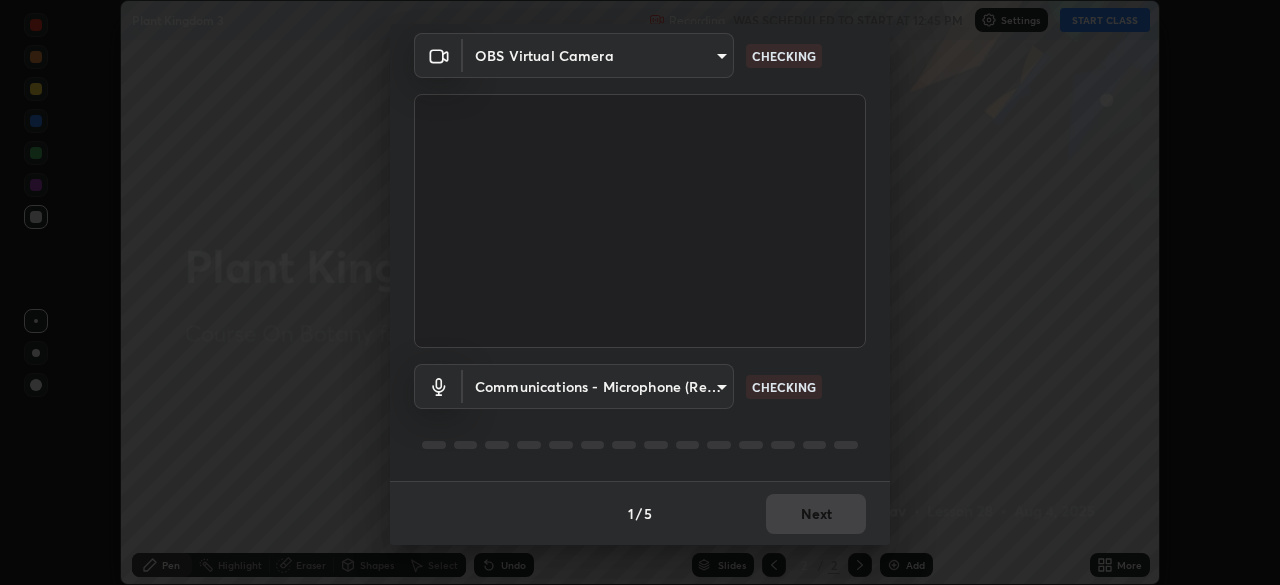 click on "Erase all Plant Kingdom 3 Recording WAS SCHEDULED TO START AT  12:45 PM Settings START CLASS Setting up your live class Plant Kingdom 3 • L28 of Course On Botany for NEET Conquer 1 2026 [FIRST] [LAST] Pen Highlight Eraser Shapes Select Undo Slides 2 / 2 Add More No doubts shared Encourage your learners to ask a doubt for better clarity Report an issue Reason for reporting Buffering Chat not working Audio - Video sync issue Educator video quality low ​ Attach an image Report Media settings OBS Virtual Camera [HASH] CHECKING Communications - Microphone (Realtek High Definition Audio) communications CHECKING 1 / 5 Next" at bounding box center (640, 292) 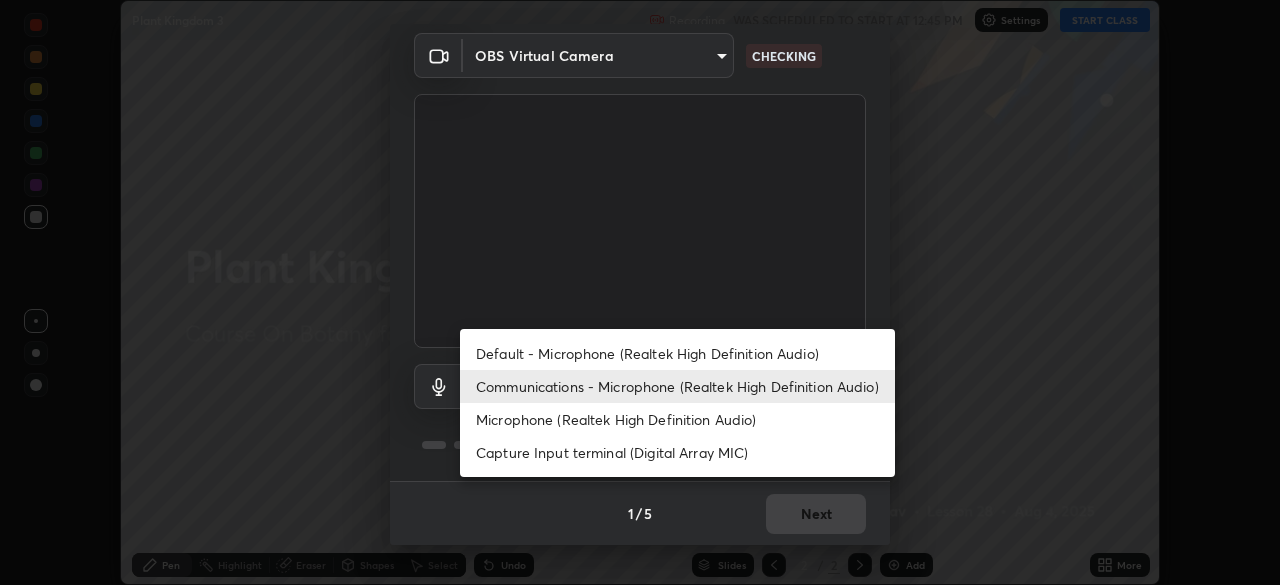 click on "Default - Microphone (Realtek High Definition Audio)" at bounding box center [677, 353] 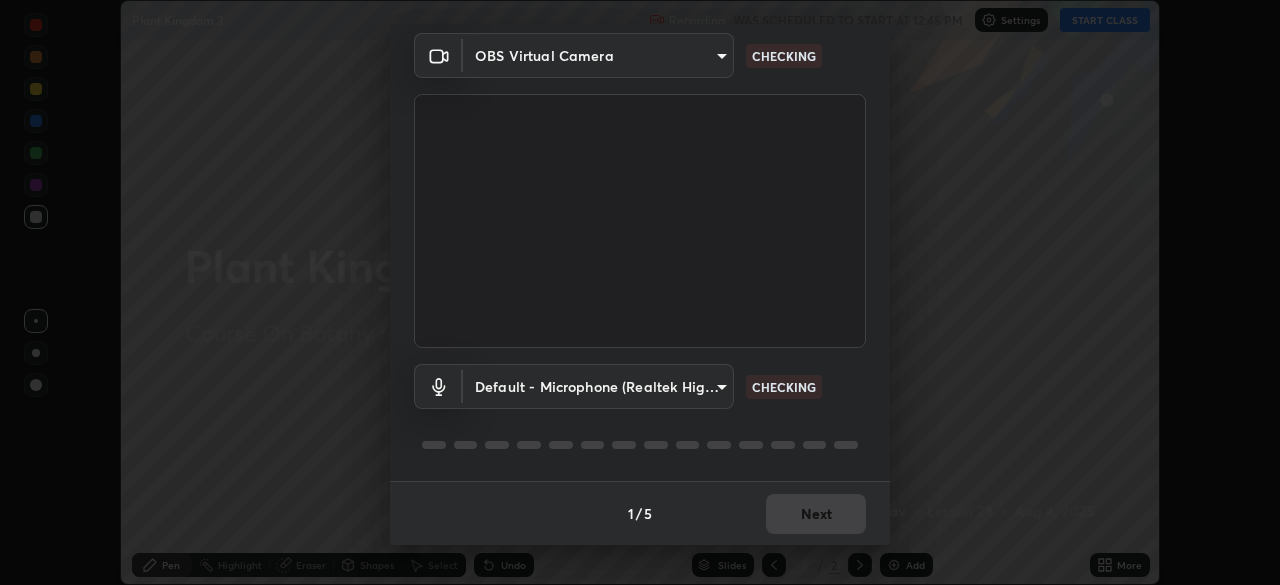 click on "Erase all Plant Kingdom 3 Recording WAS SCHEDULED TO START AT  12:45 PM Settings START CLASS Setting up your live class Plant Kingdom 3 • L28 of Course On Botany for NEET Conquer 1 2026 [FIRST] [LAST] Pen Highlight Eraser Shapes Select Undo Slides 2 / 2 Add More No doubts shared Encourage your learners to ask a doubt for better clarity Report an issue Reason for reporting Buffering Chat not working Audio - Video sync issue Educator video quality low ​ Attach an image Report Media settings OBS Virtual Camera [HASH] CHECKING Default - Microphone (Realtek High Definition Audio) default CHECKING 1 / 5 Next" at bounding box center [640, 292] 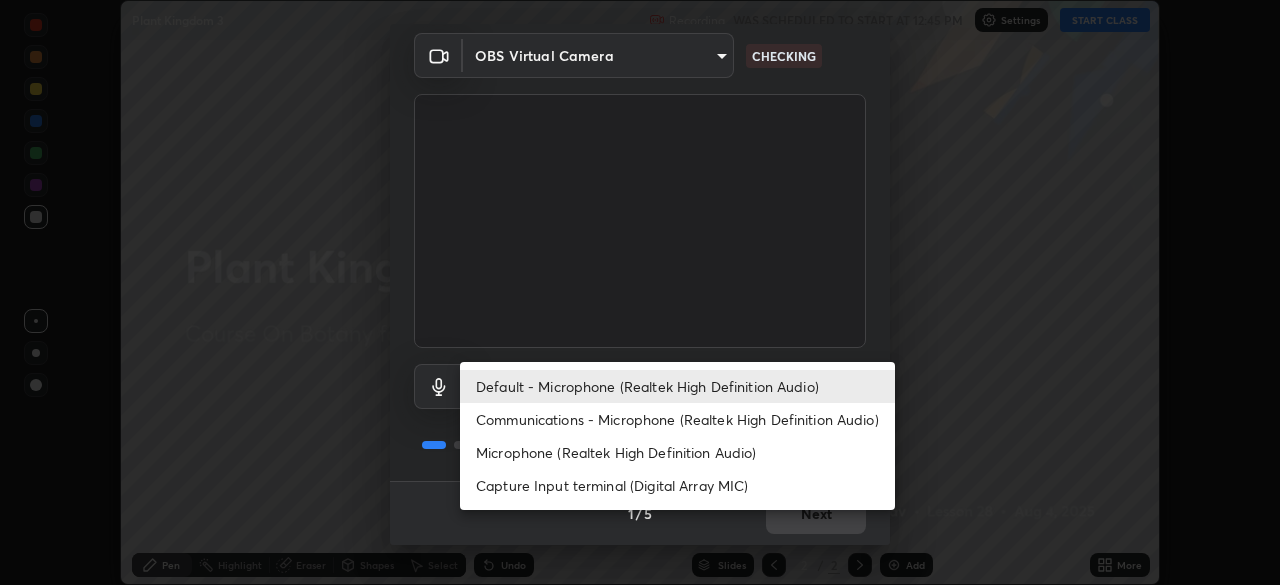 click on "Communications - Microphone (Realtek High Definition Audio)" at bounding box center (677, 419) 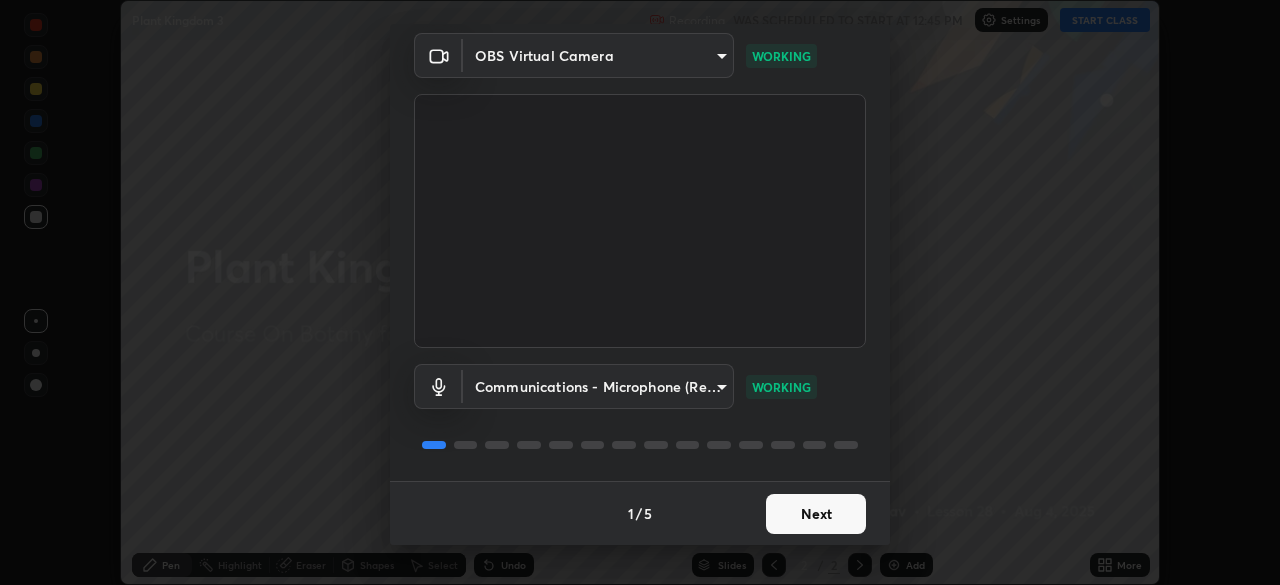 click on "Next" at bounding box center [816, 514] 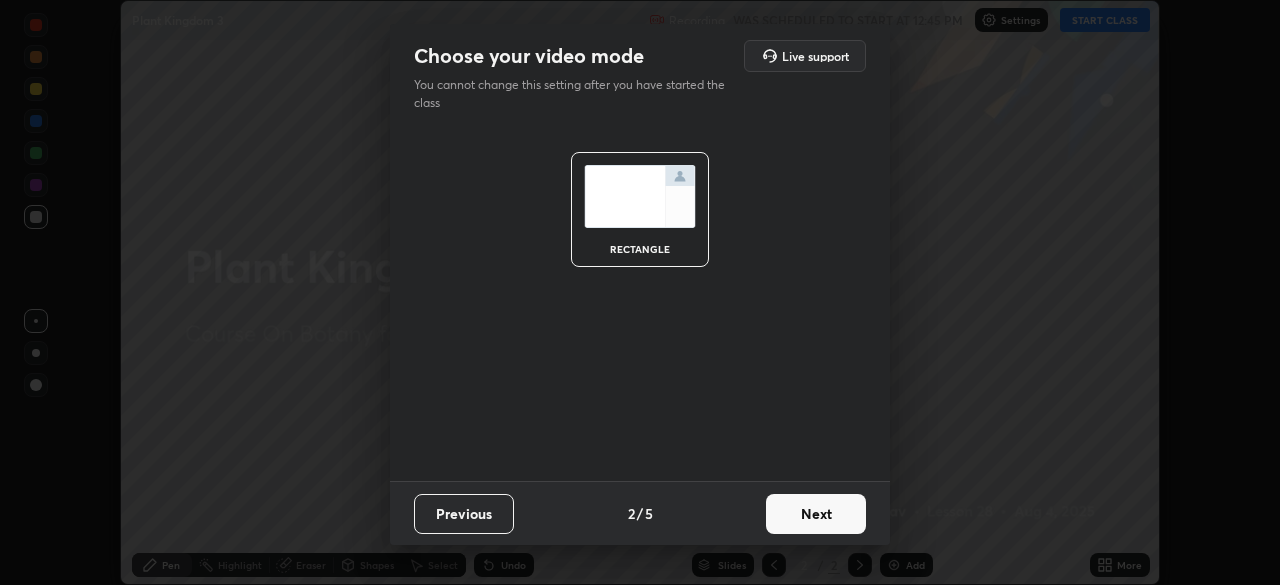 click on "Next" at bounding box center [816, 514] 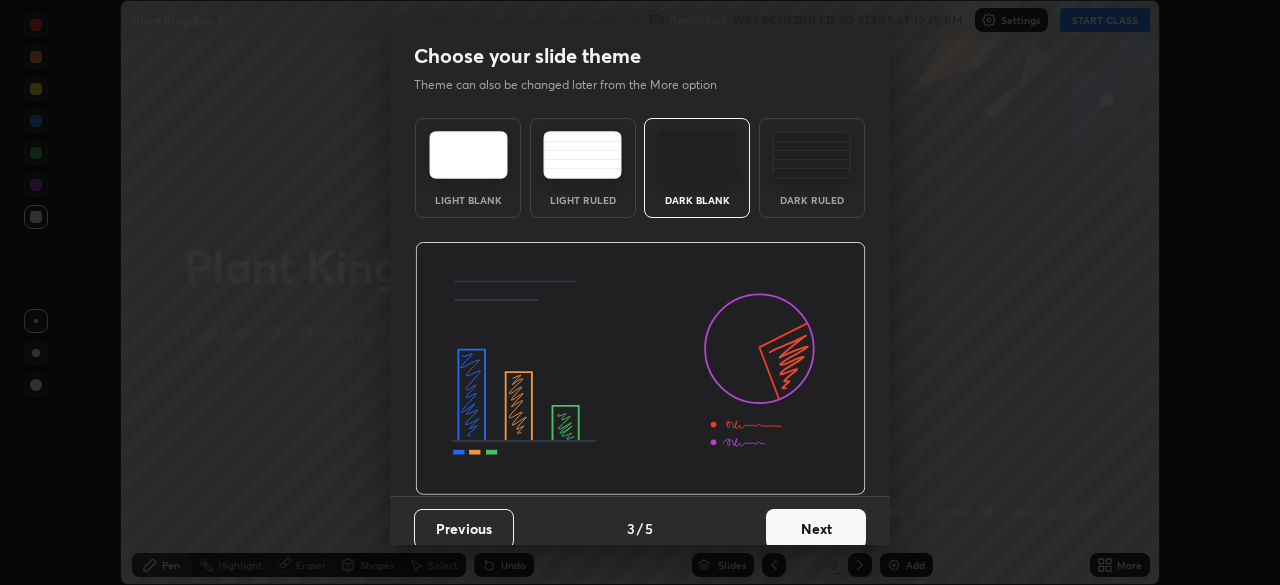 click on "Next" at bounding box center [816, 529] 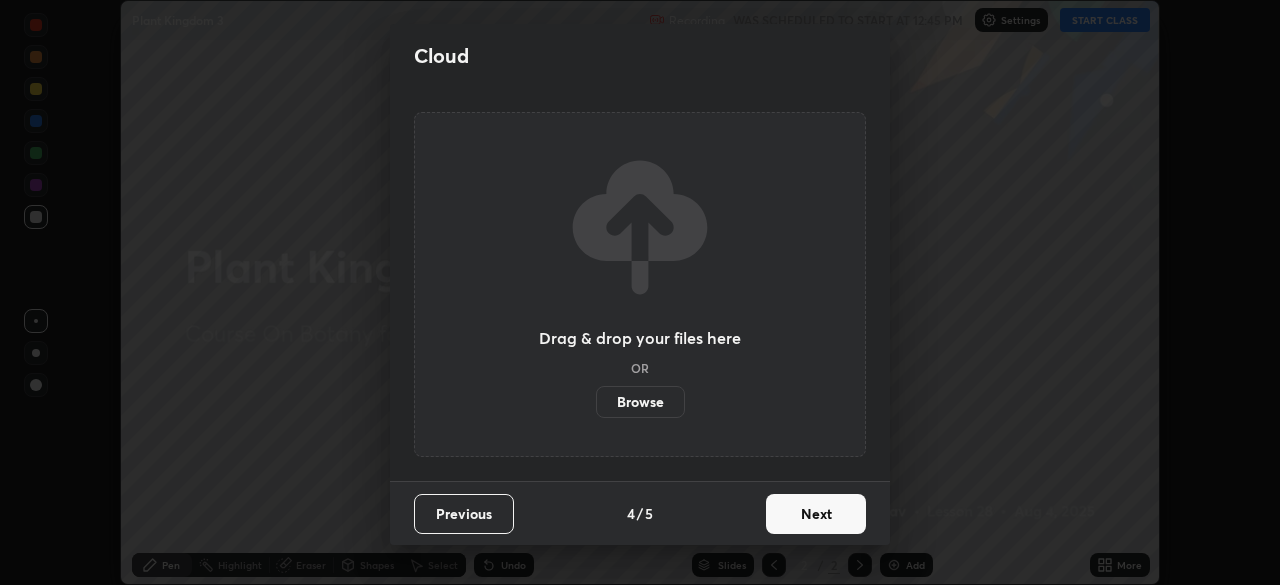click on "Next" at bounding box center (816, 514) 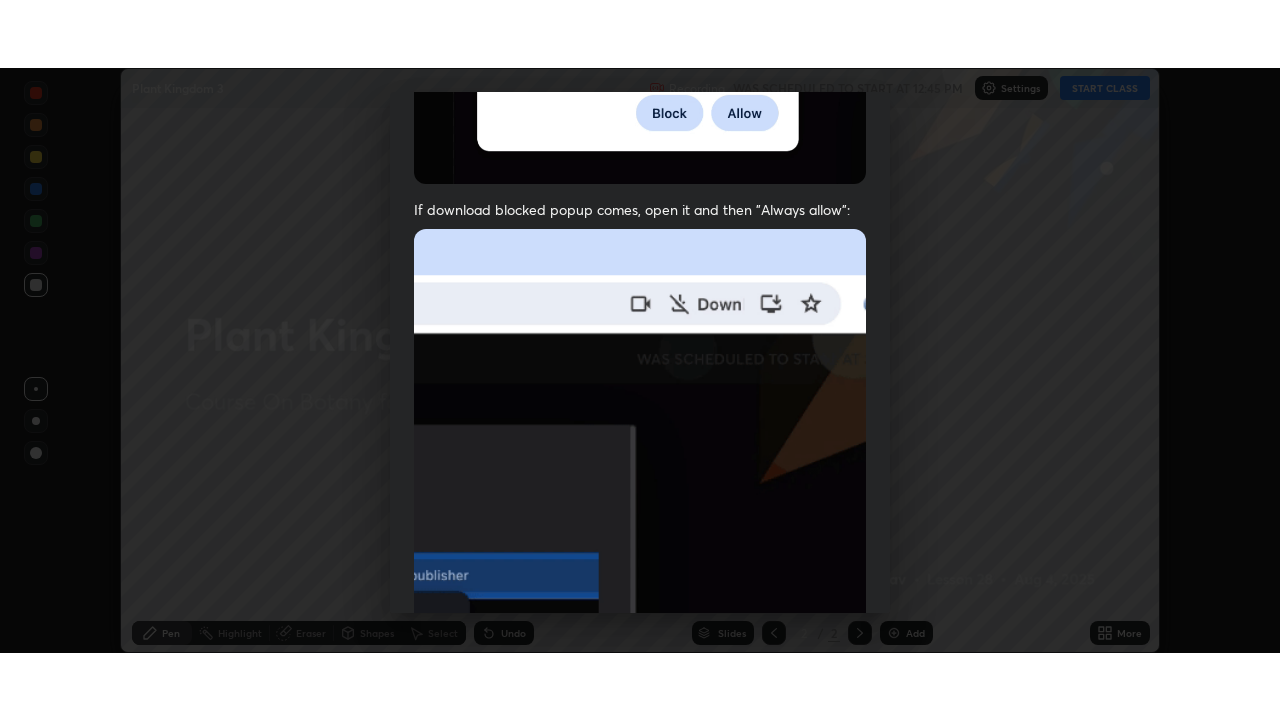 scroll, scrollTop: 479, scrollLeft: 0, axis: vertical 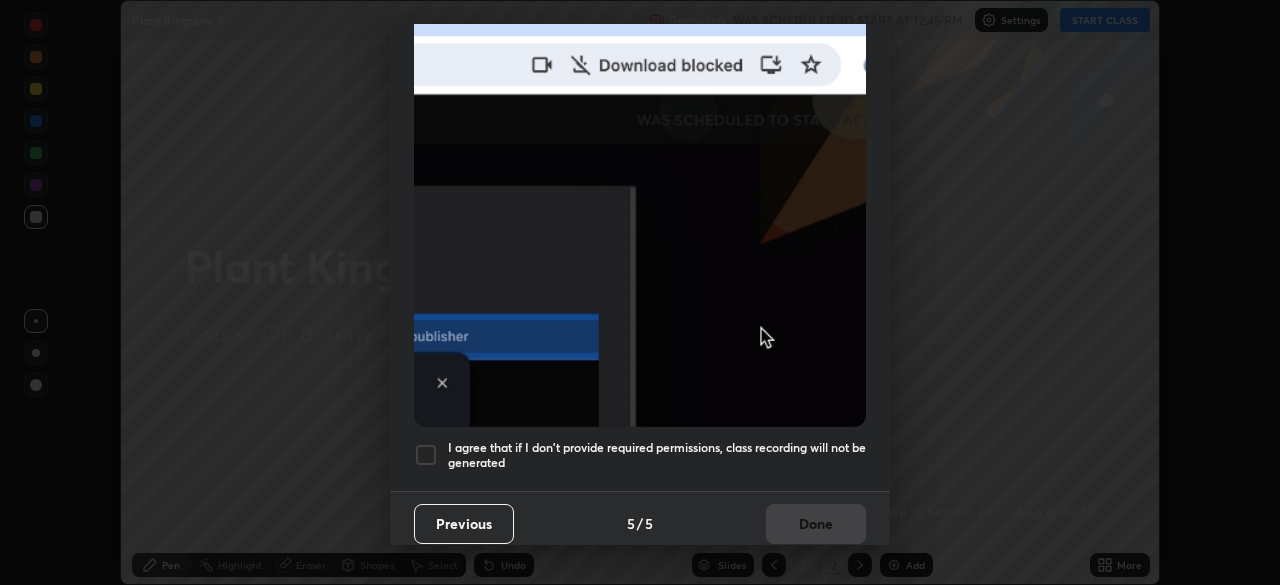 click on "I agree that if I don't provide required permissions, class recording will not be generated" at bounding box center [657, 455] 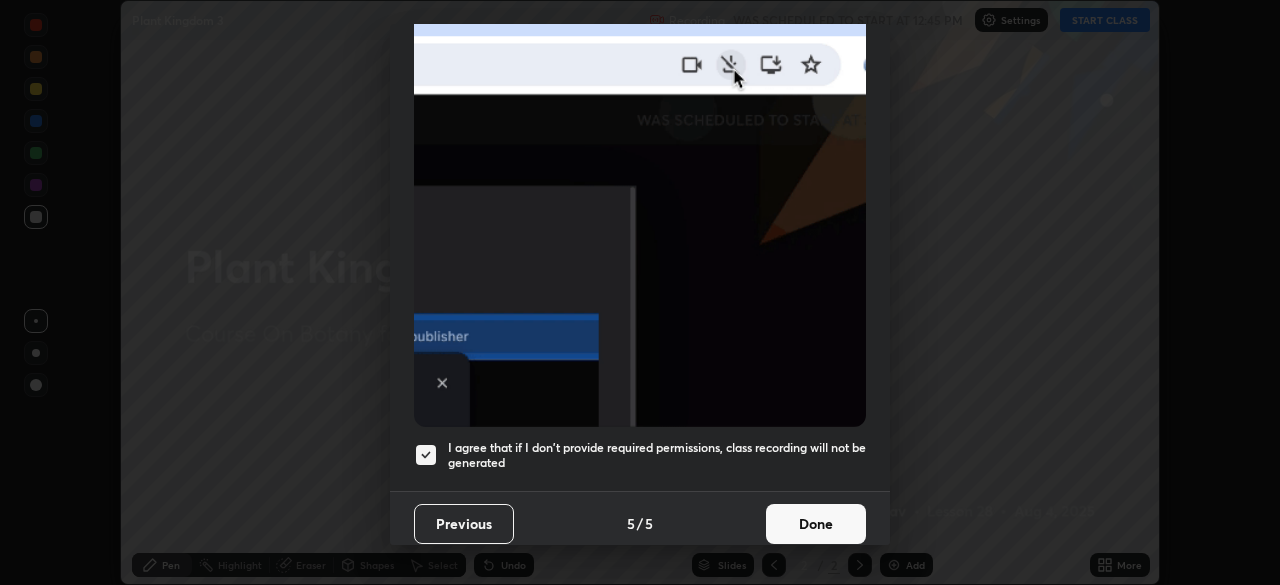 click on "Done" at bounding box center (816, 524) 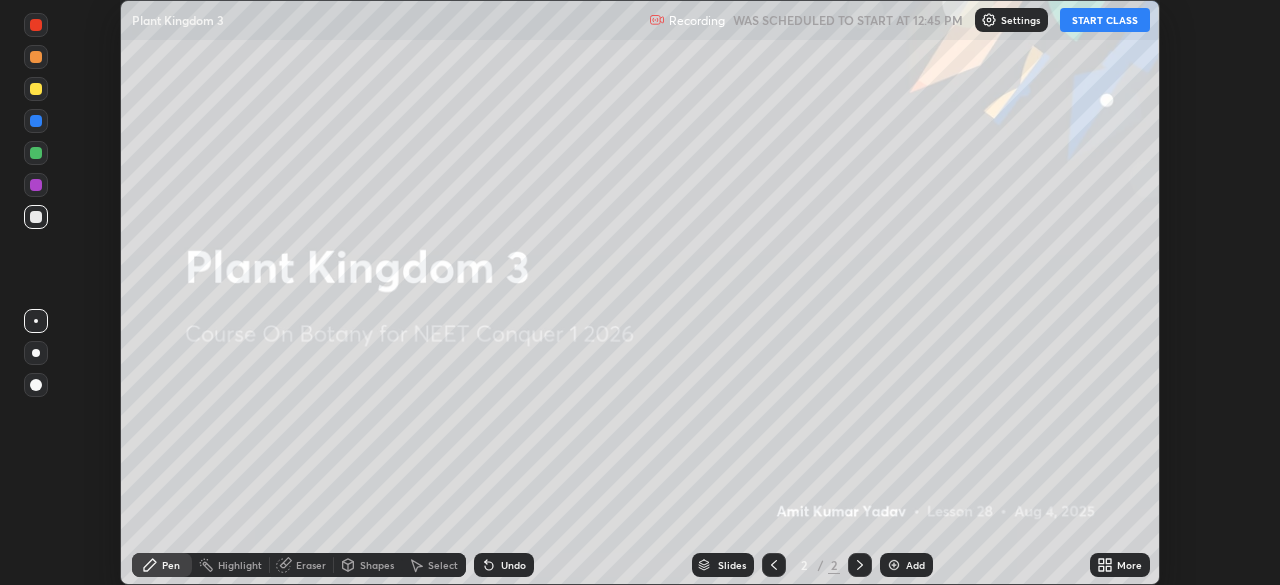 click 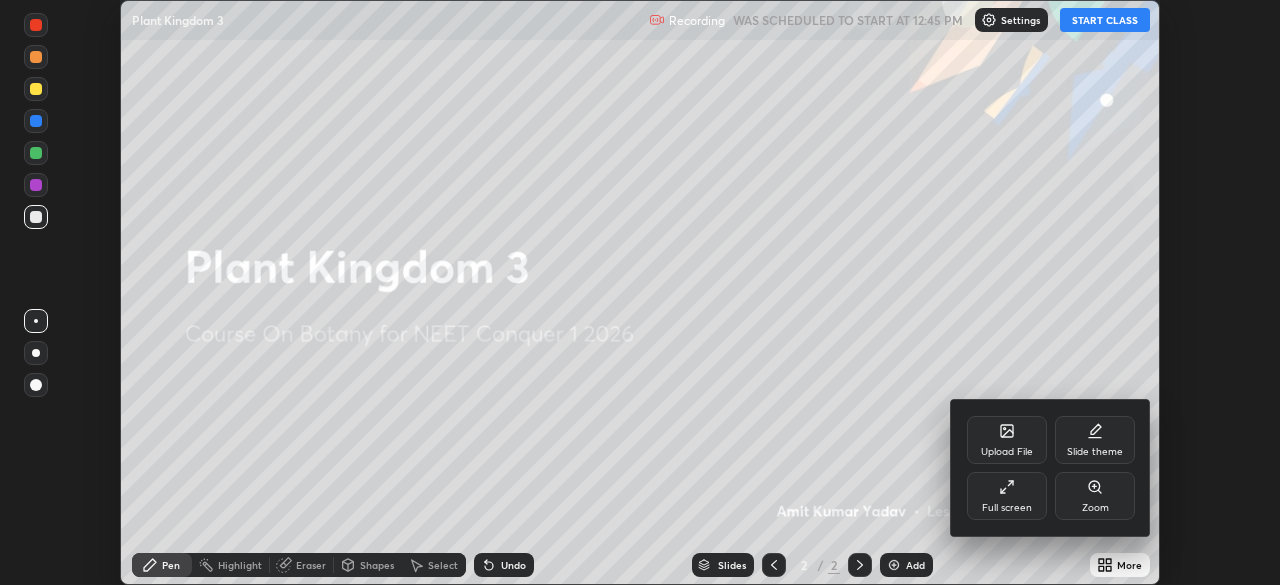 click 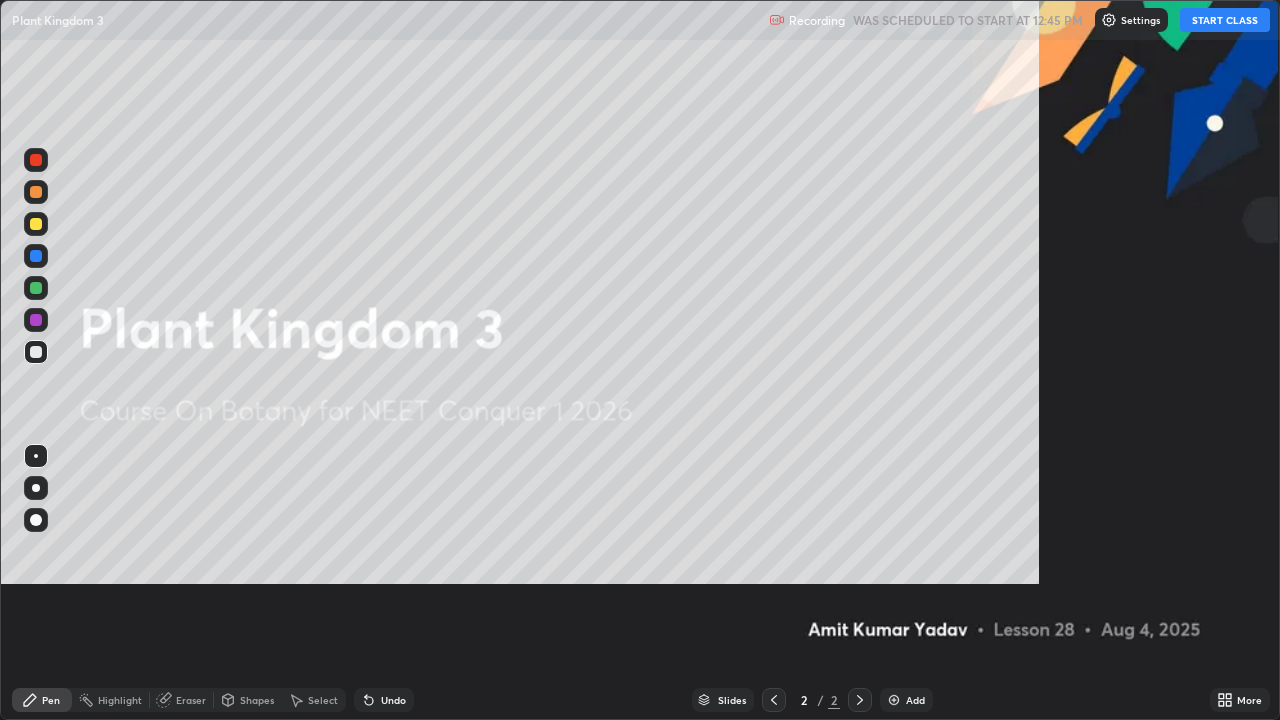 scroll, scrollTop: 99280, scrollLeft: 98720, axis: both 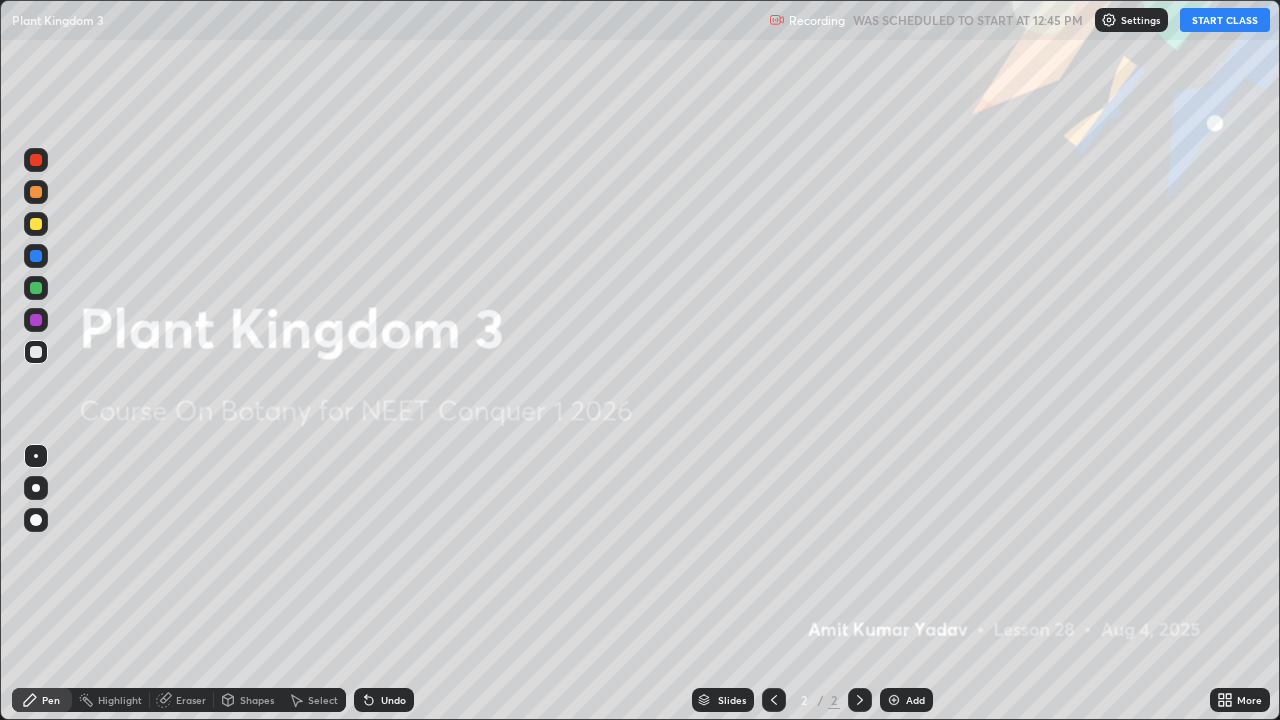 click on "START CLASS" at bounding box center [1225, 20] 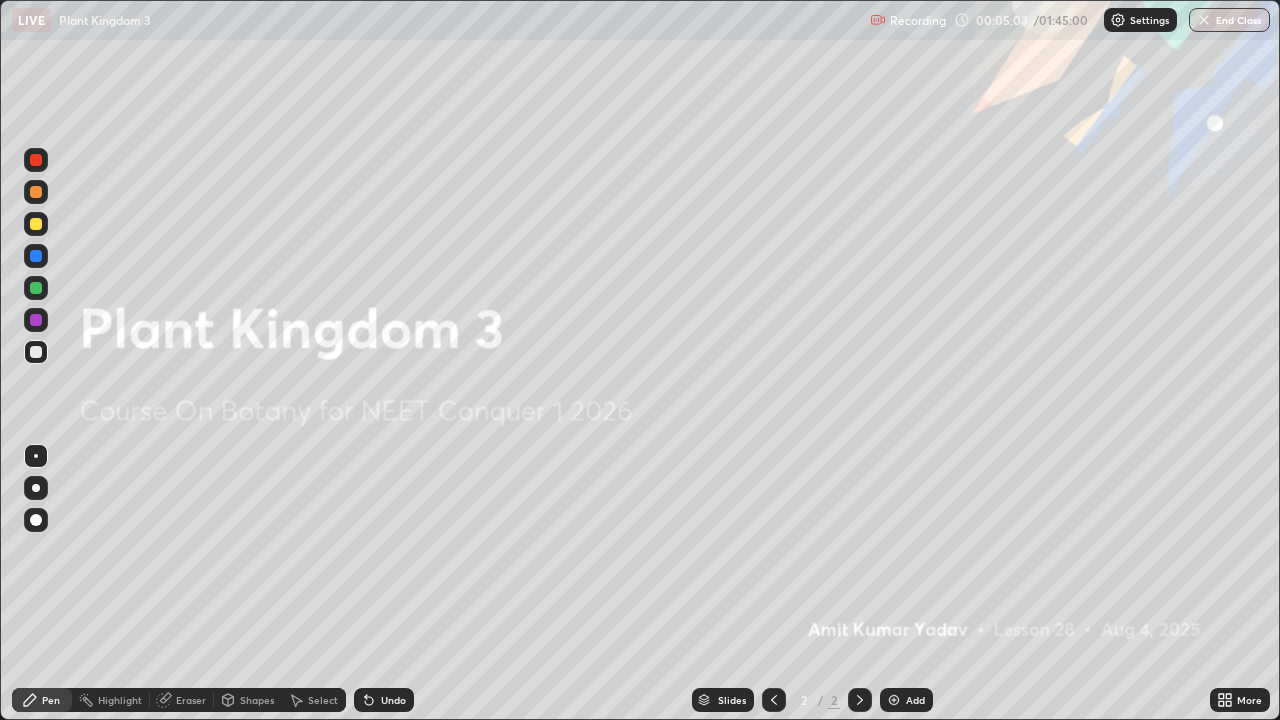 click on "Add" at bounding box center (915, 700) 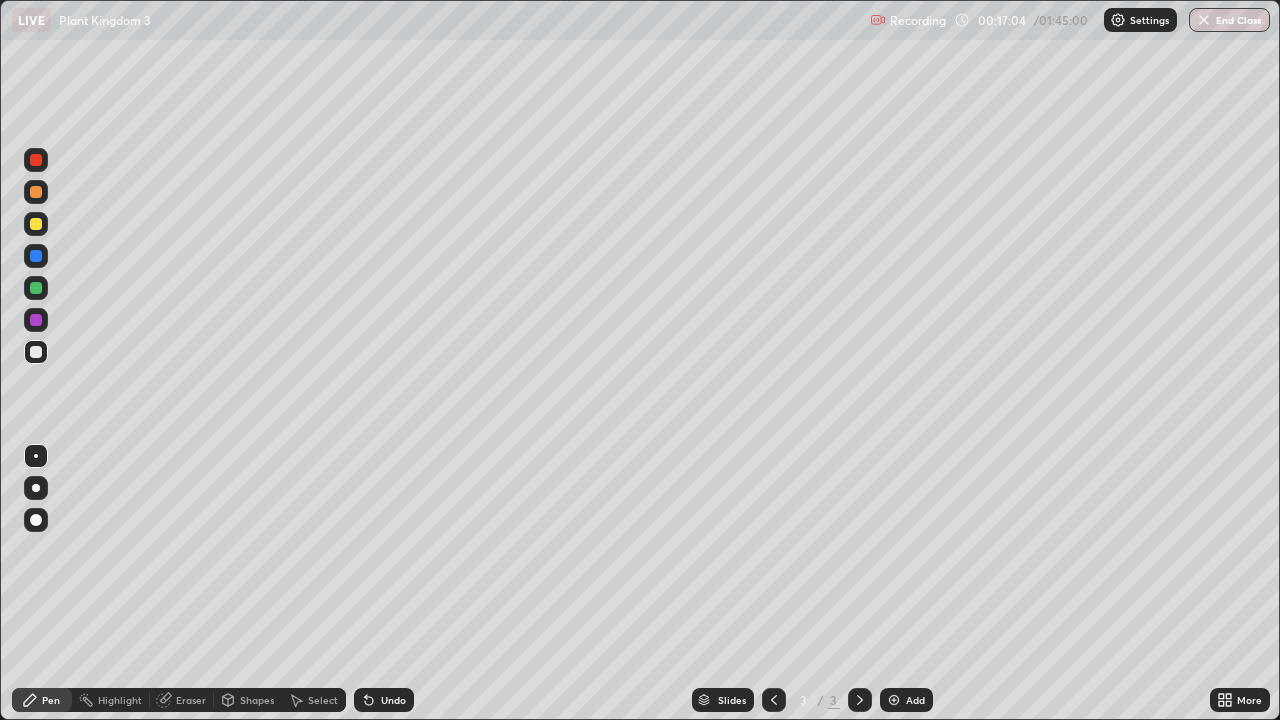 click on "Undo" at bounding box center [384, 700] 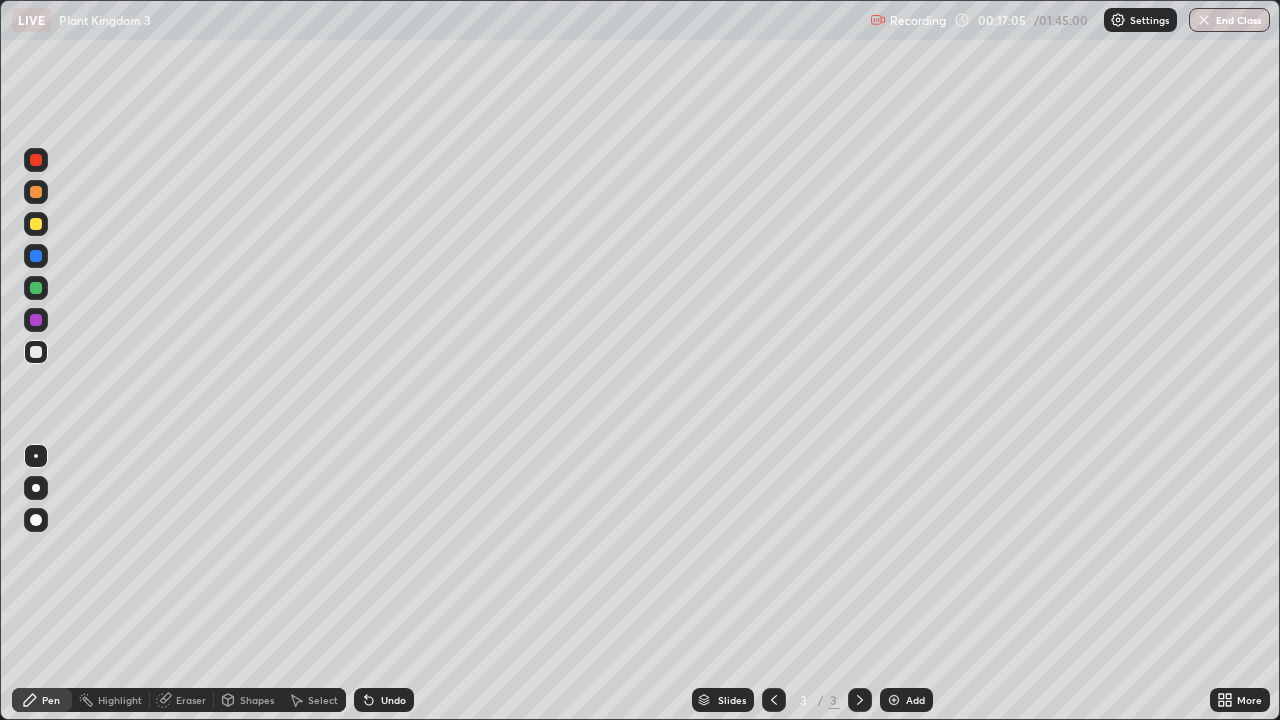 click on "Undo" at bounding box center (384, 700) 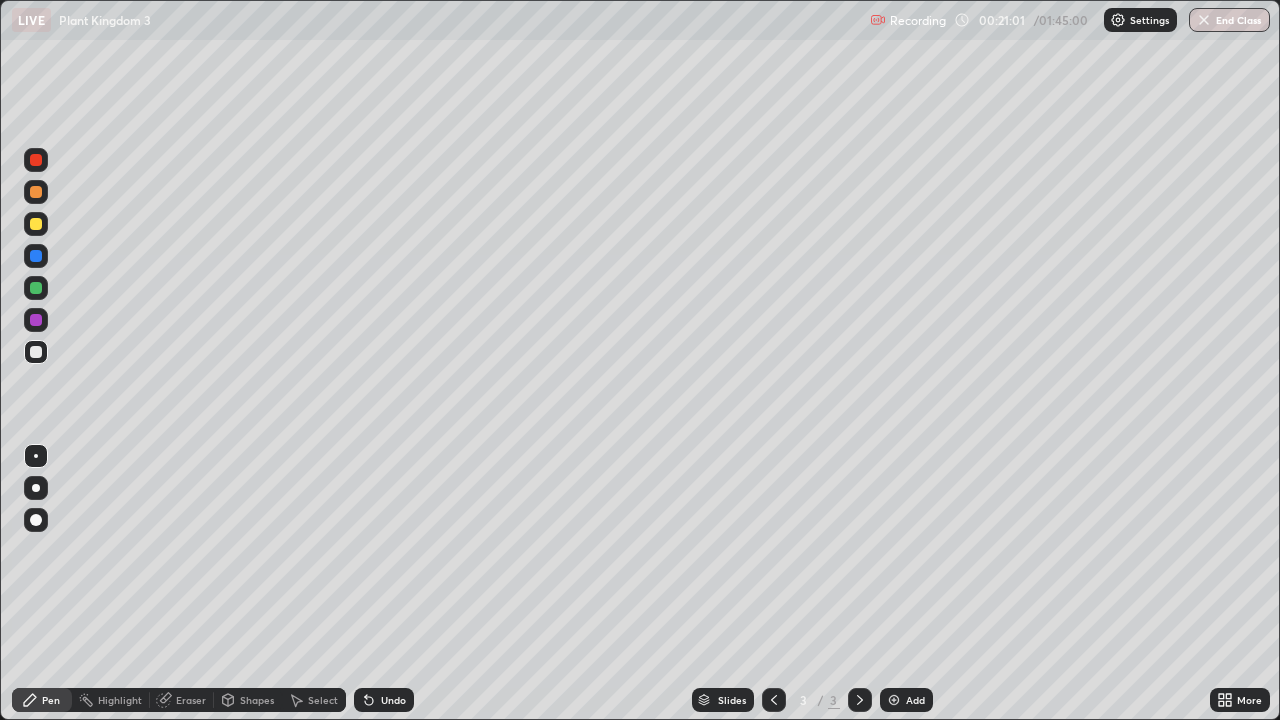 click on "Undo" at bounding box center (393, 700) 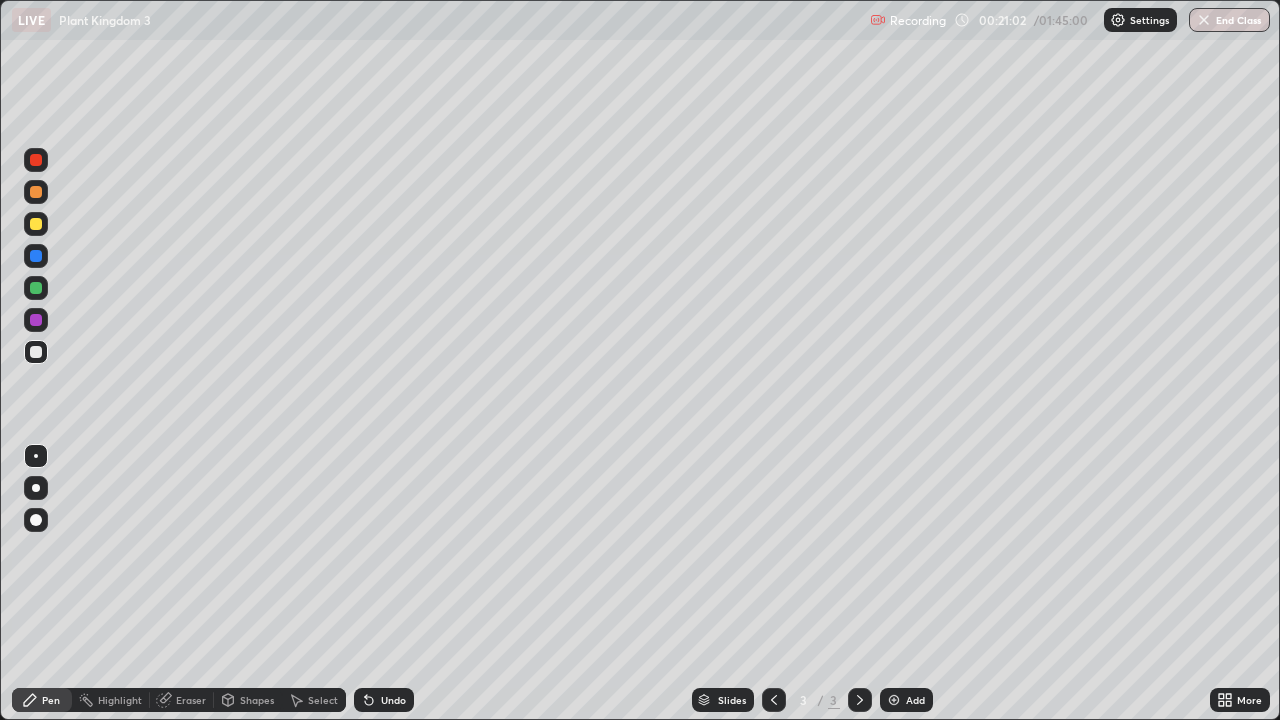 click on "Undo" at bounding box center [384, 700] 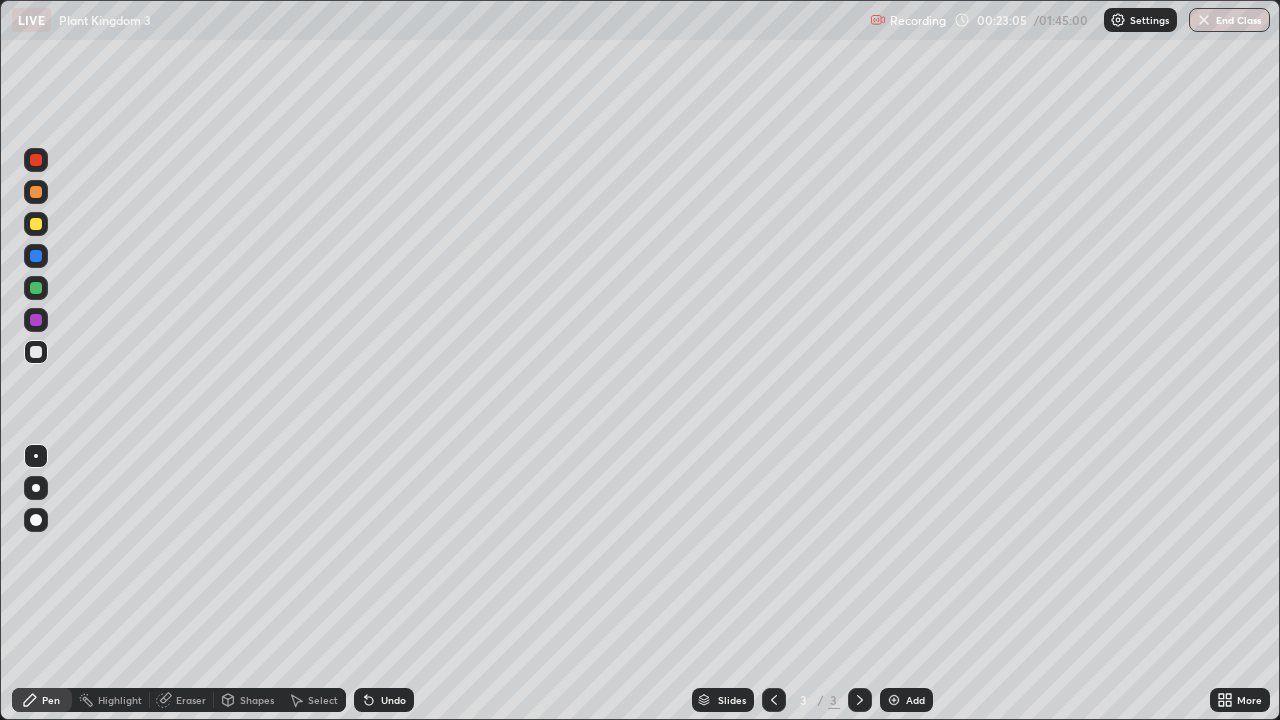 click on "Undo" at bounding box center (393, 700) 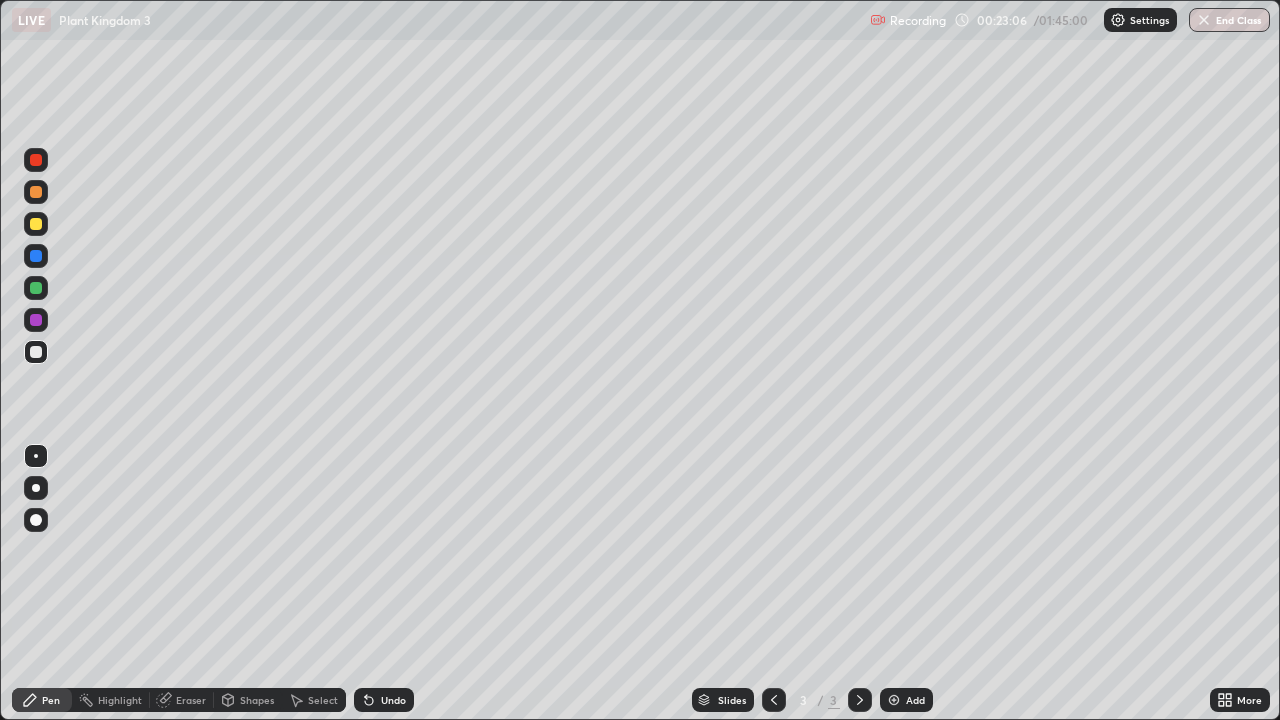 click on "Undo" at bounding box center [393, 700] 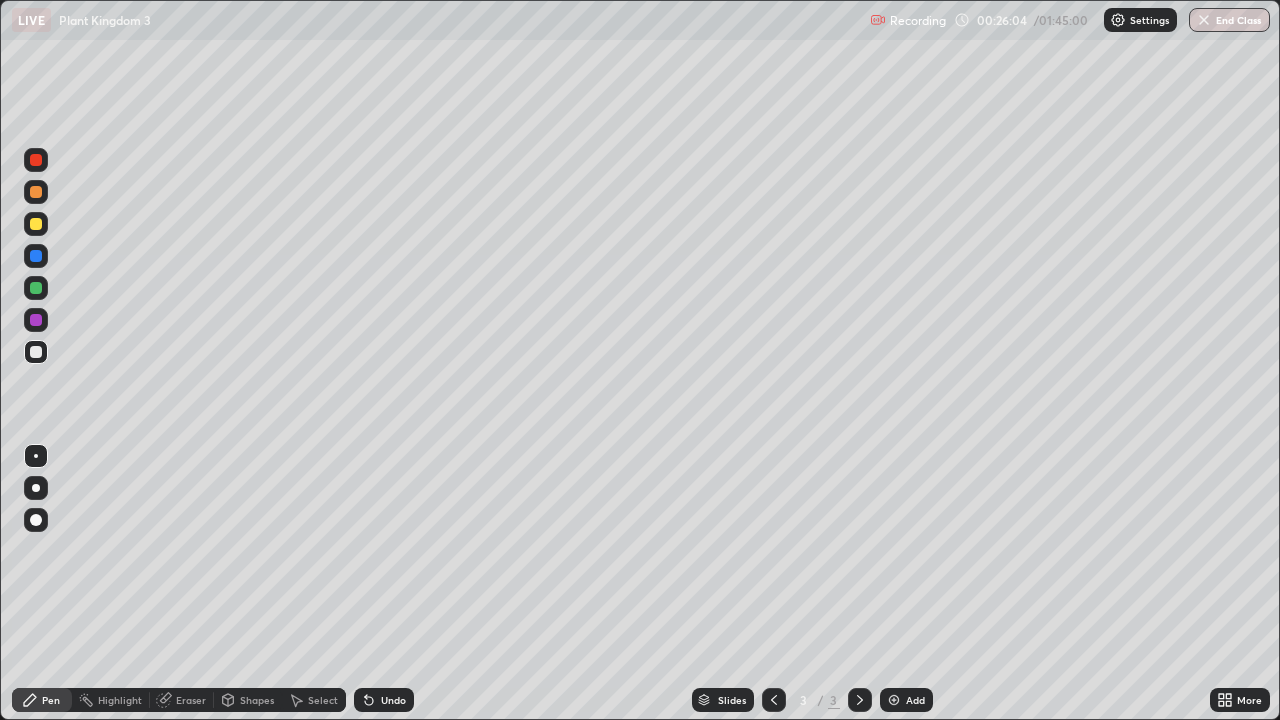 click on "Add" at bounding box center [915, 700] 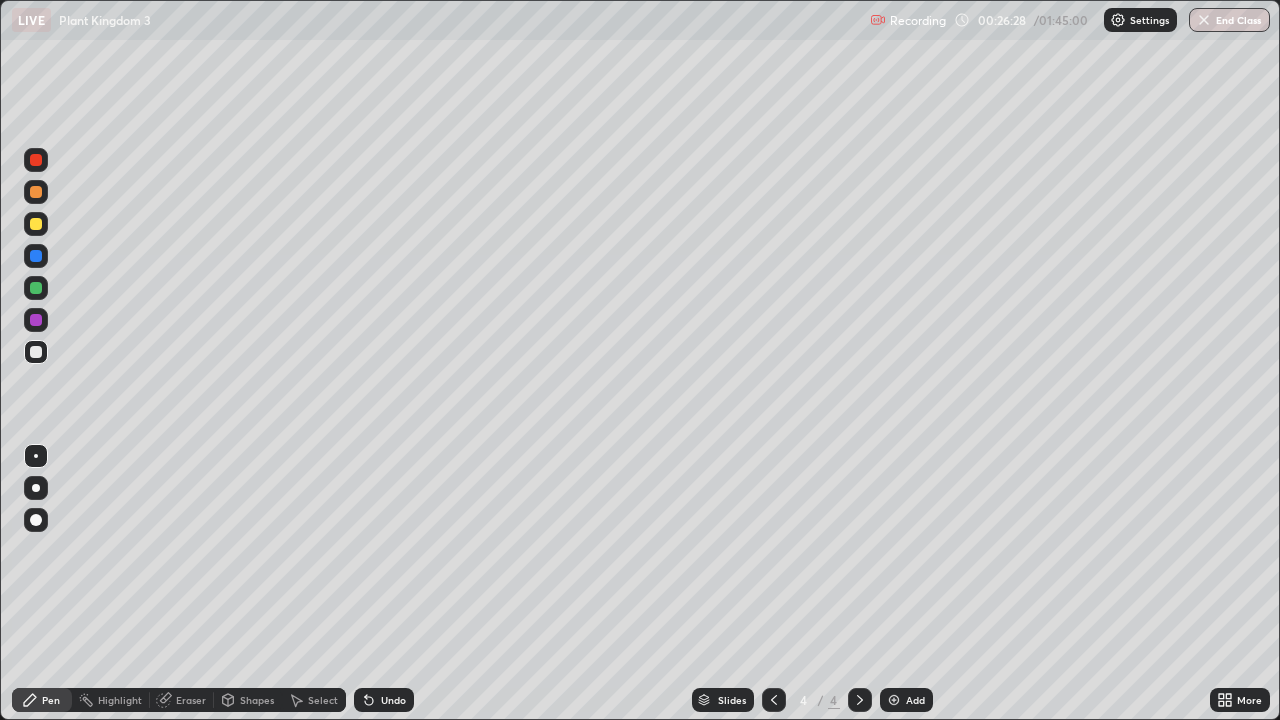 click on "Undo" at bounding box center (393, 700) 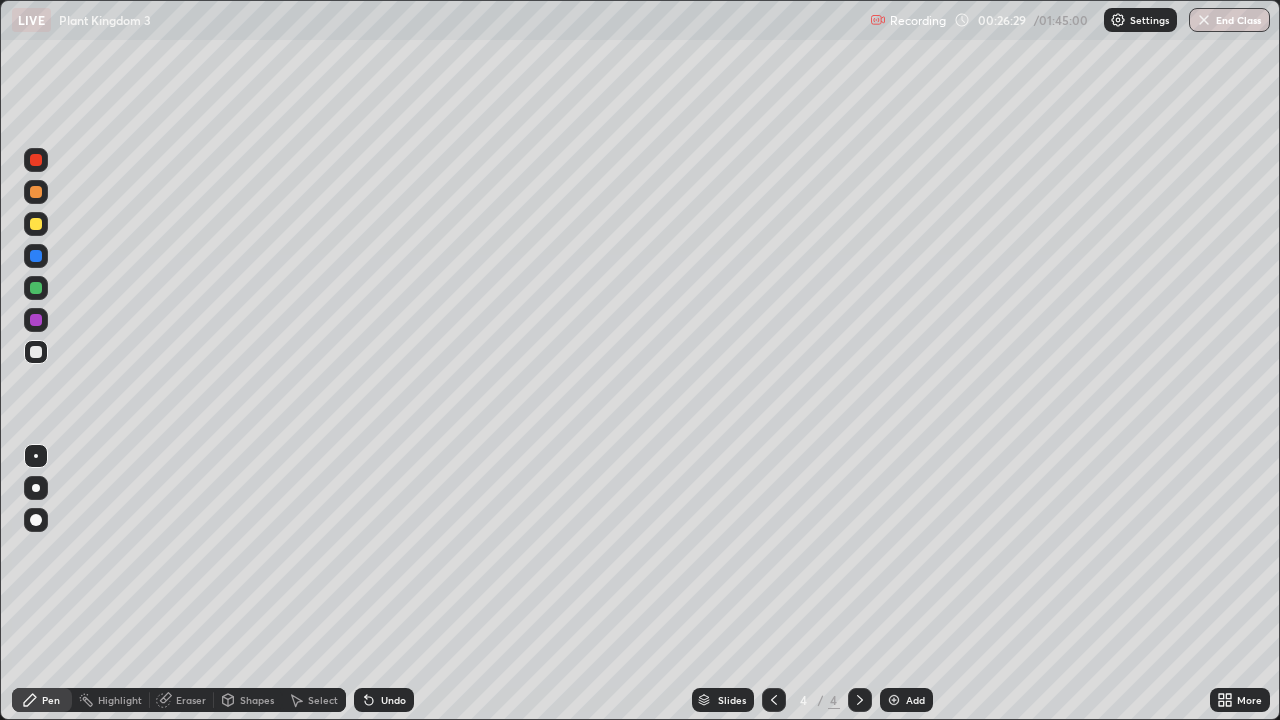 click on "Undo" at bounding box center (384, 700) 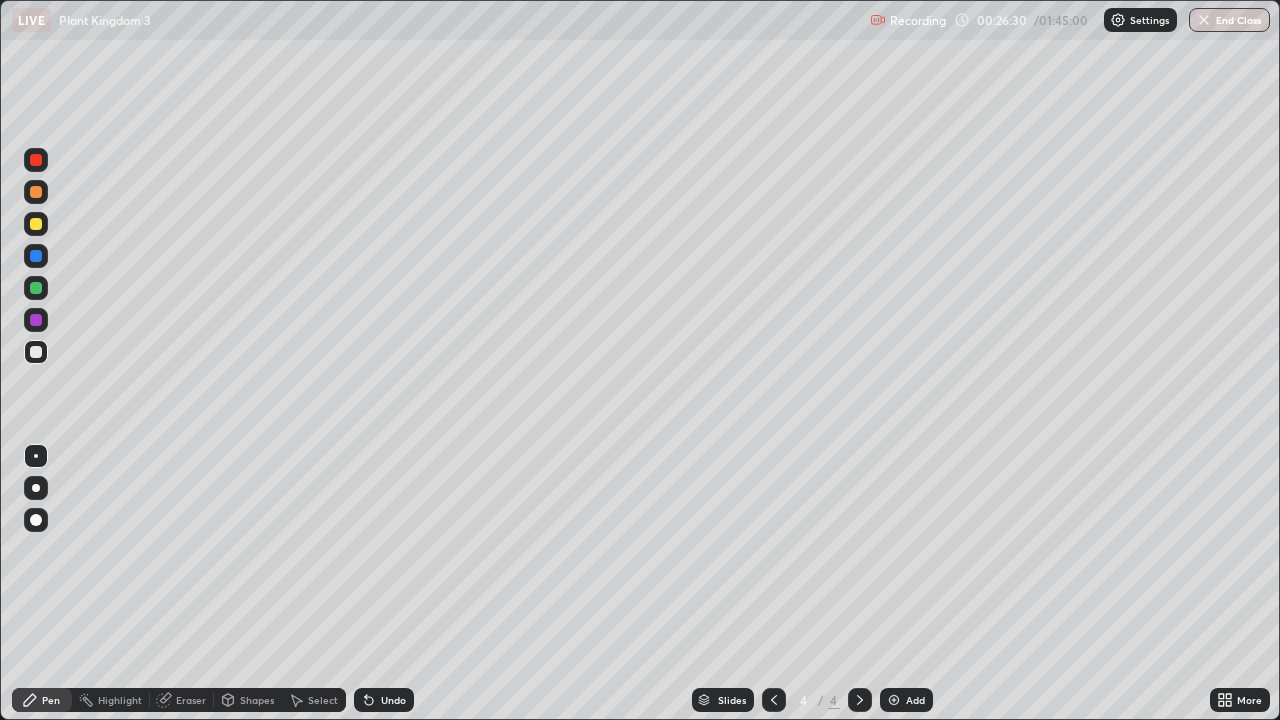 click on "Undo" at bounding box center (384, 700) 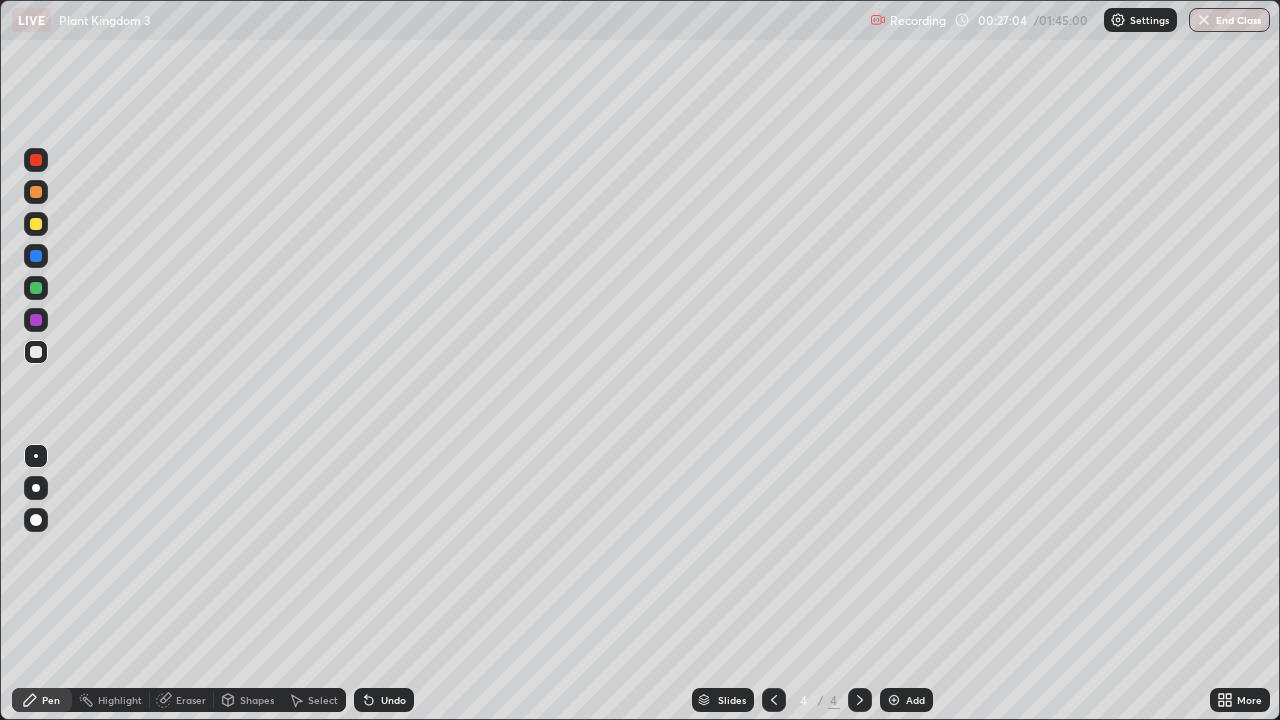 click on "Undo" at bounding box center [393, 700] 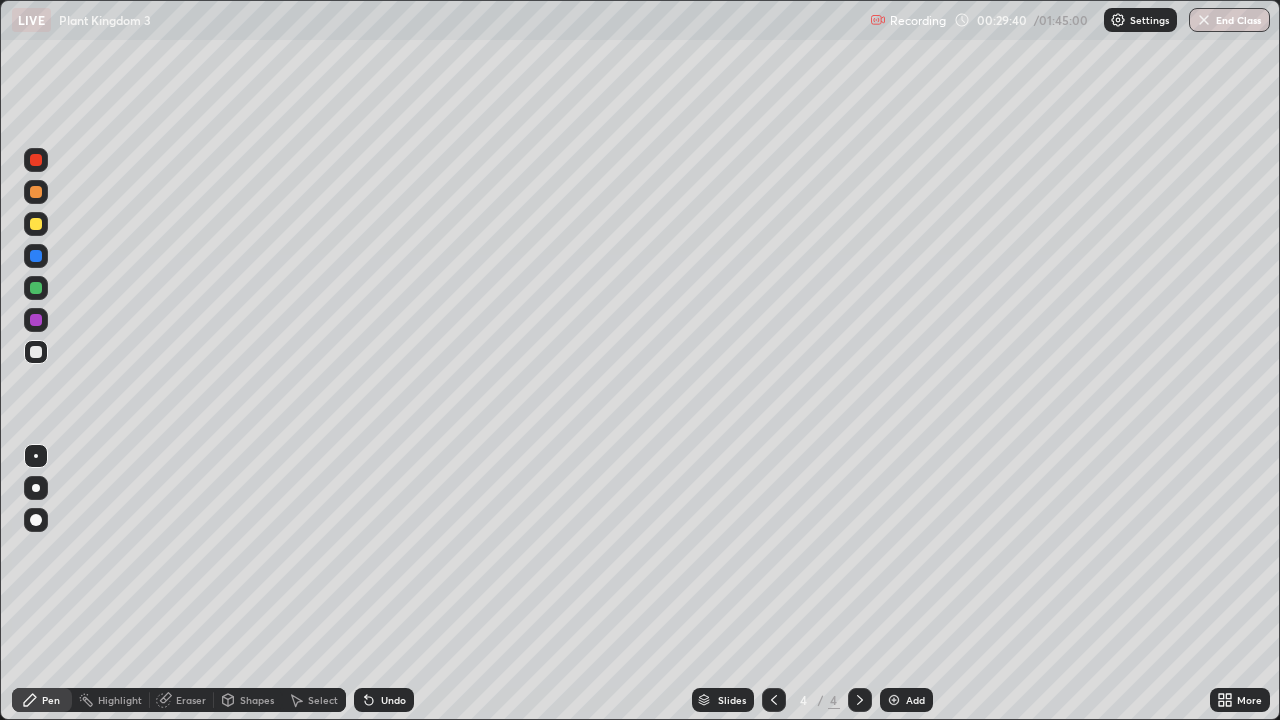 click on "Add" at bounding box center (906, 700) 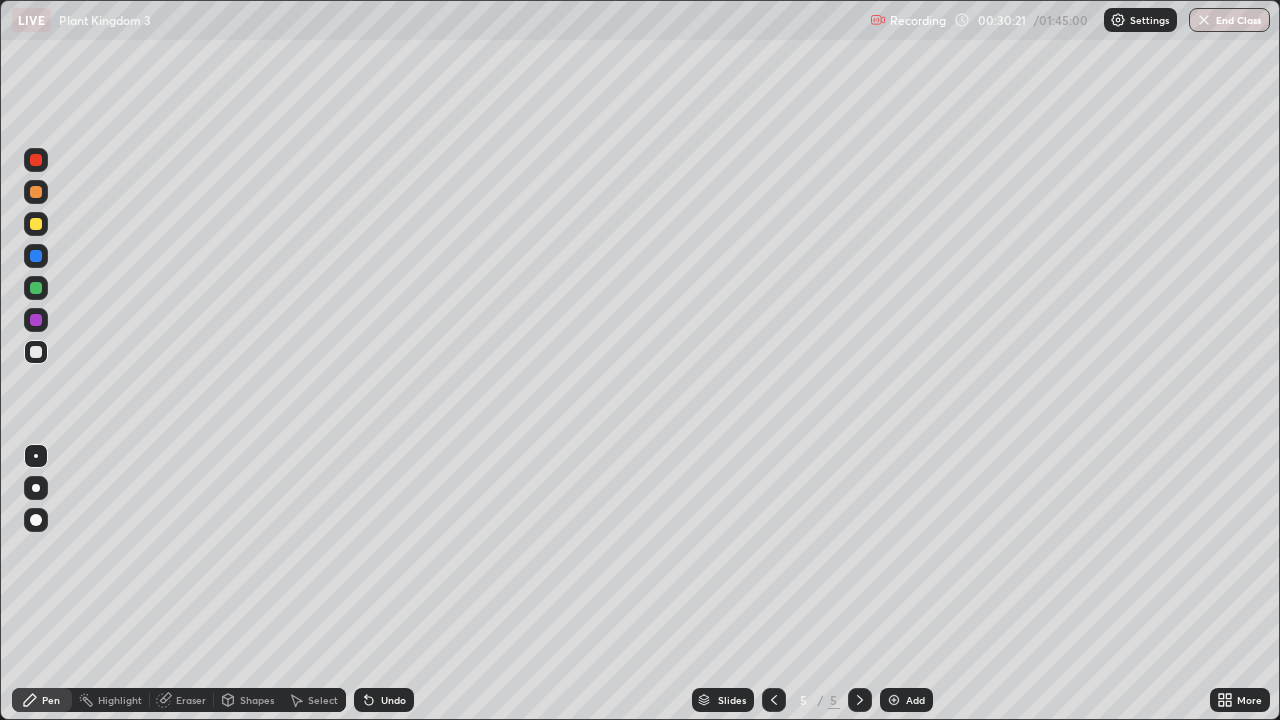 click on "Undo" at bounding box center [393, 700] 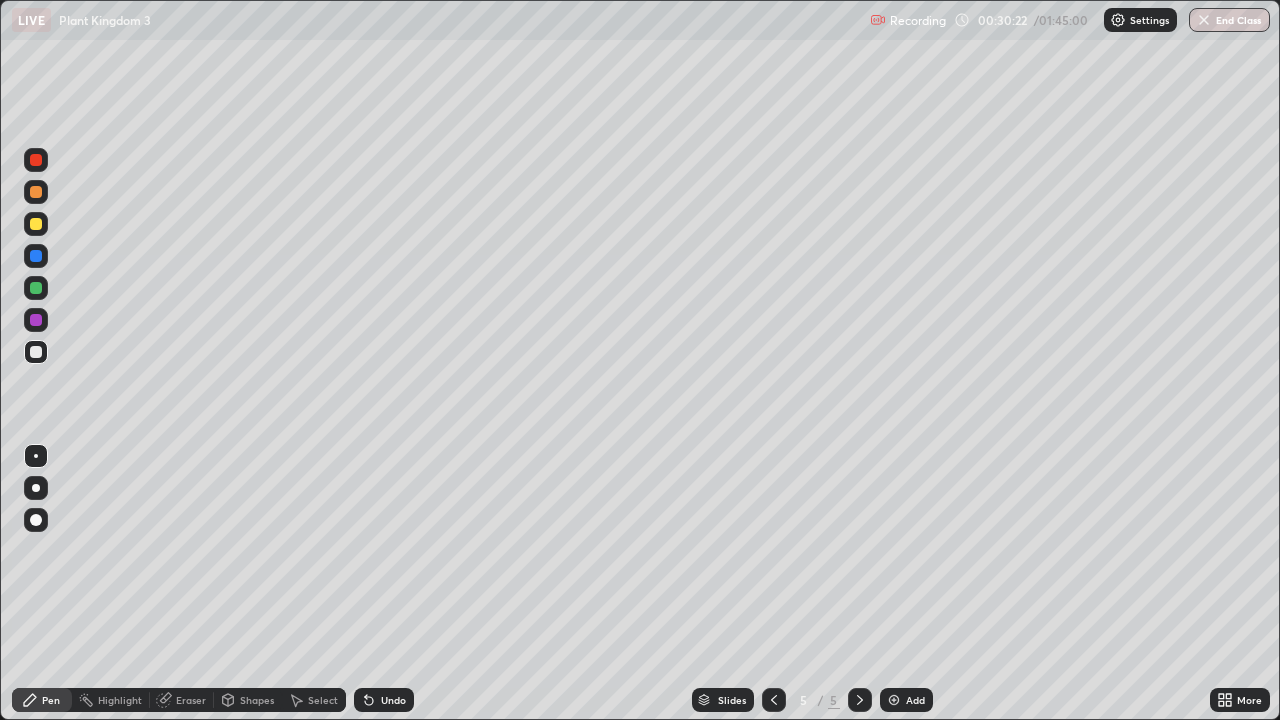 click on "Undo" at bounding box center (384, 700) 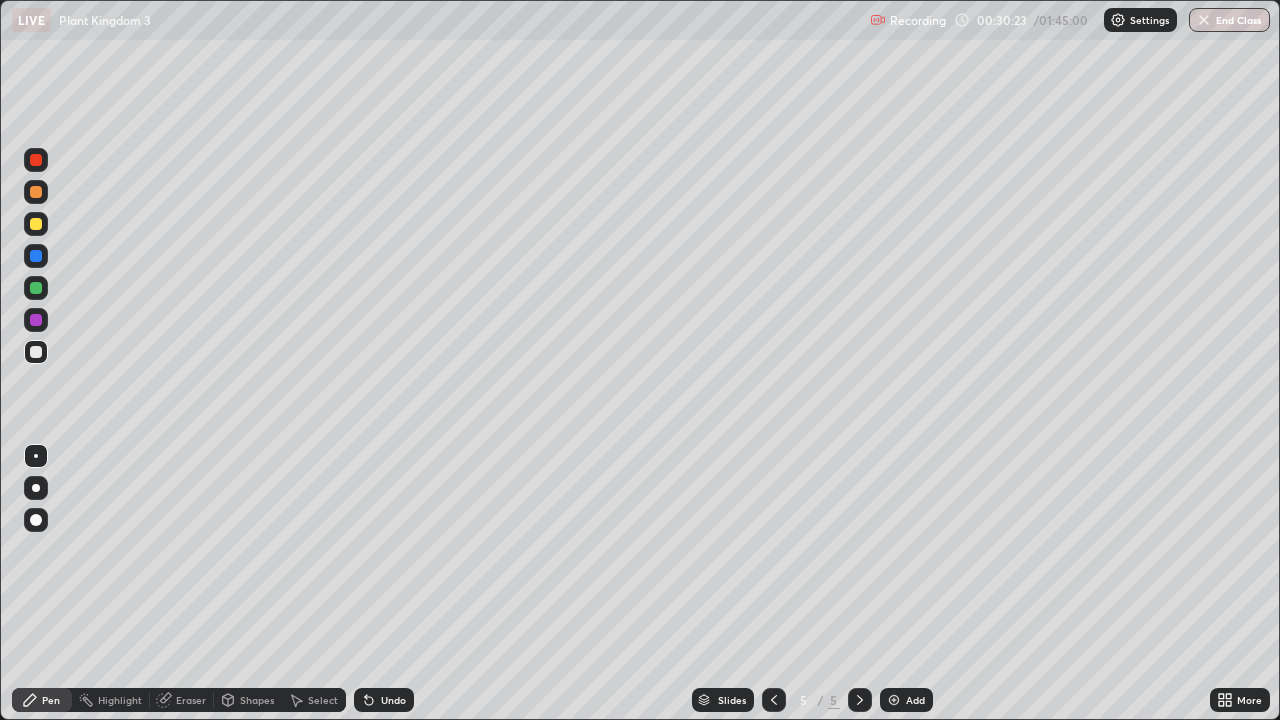 click on "Undo" at bounding box center [384, 700] 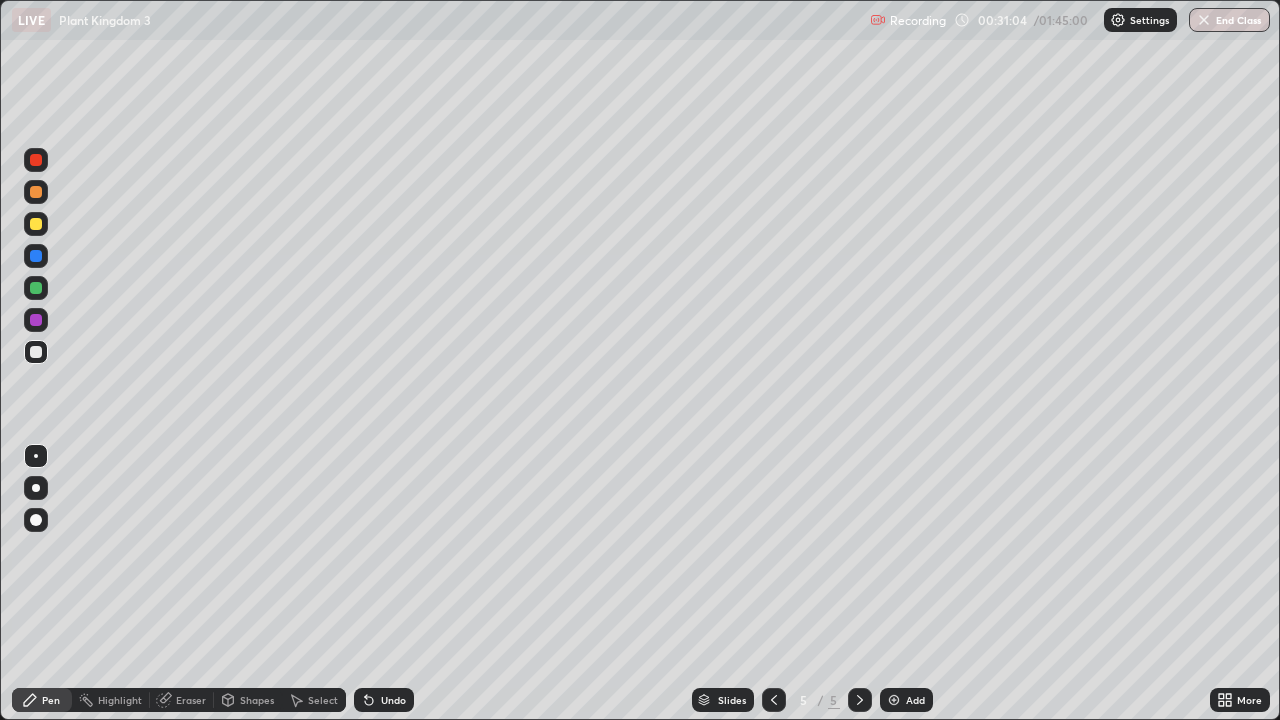 click on "Undo" at bounding box center (393, 700) 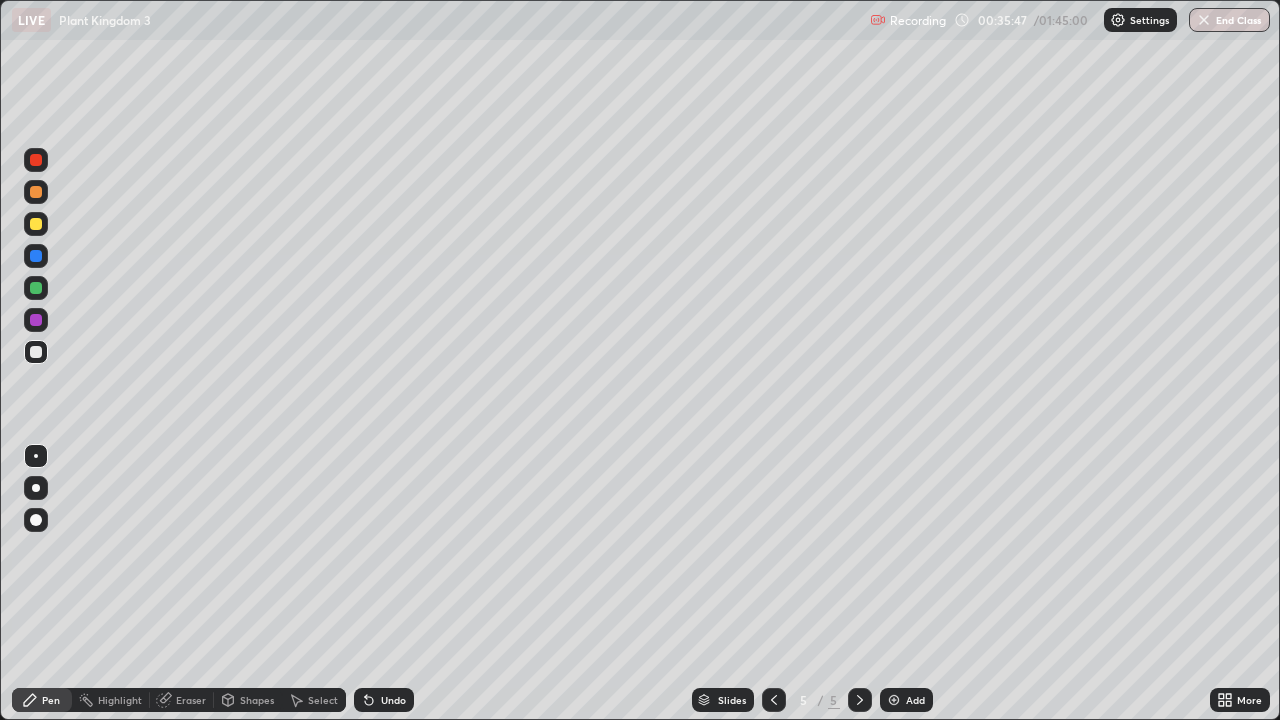 click at bounding box center [36, 288] 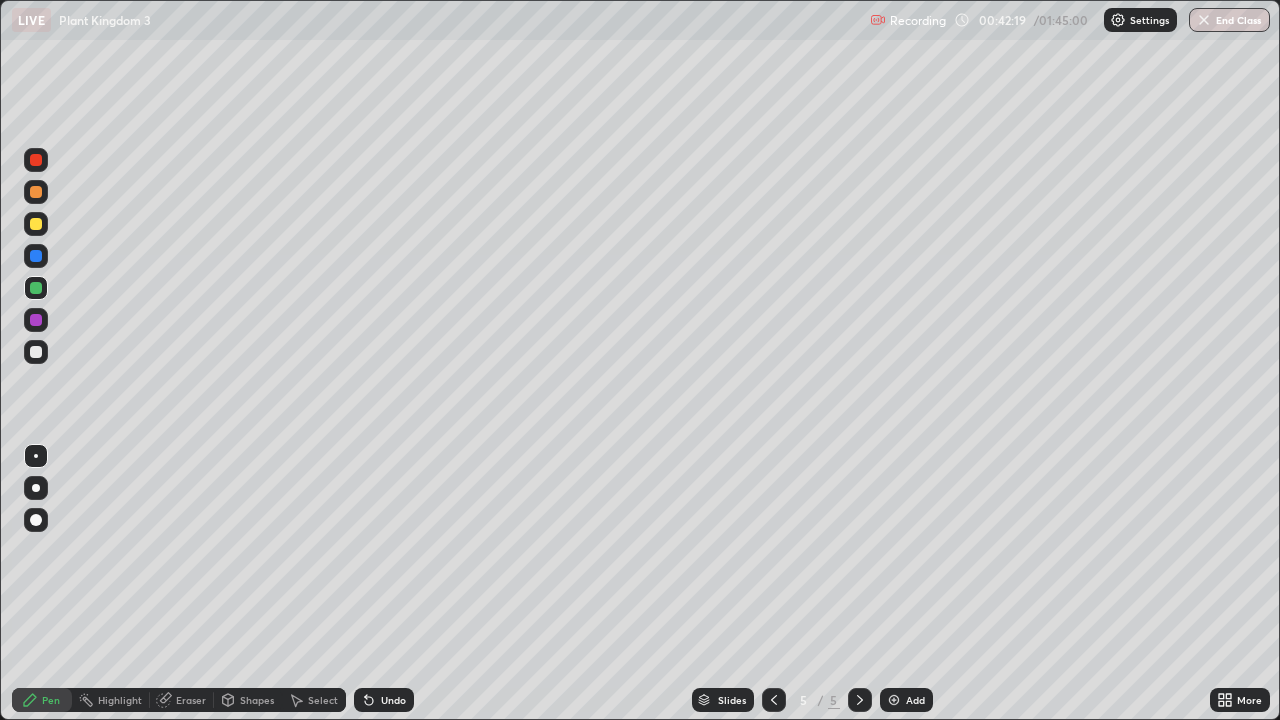 click at bounding box center [894, 700] 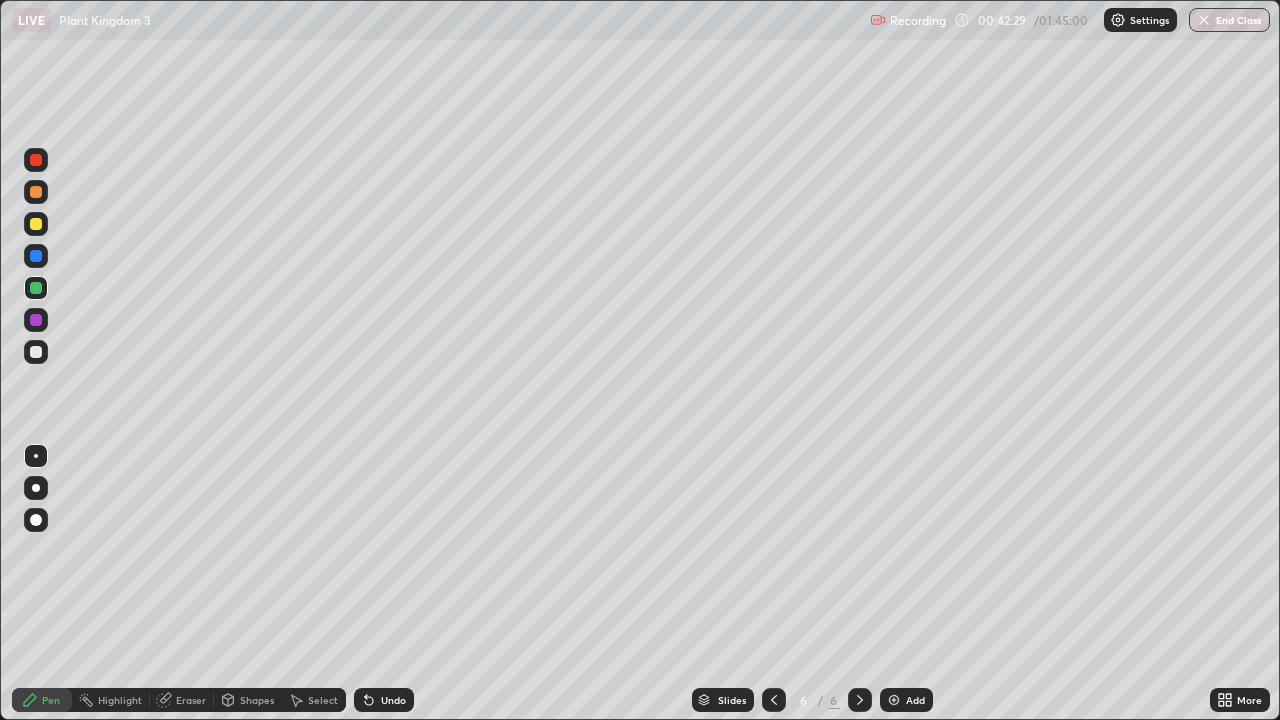 click at bounding box center (36, 352) 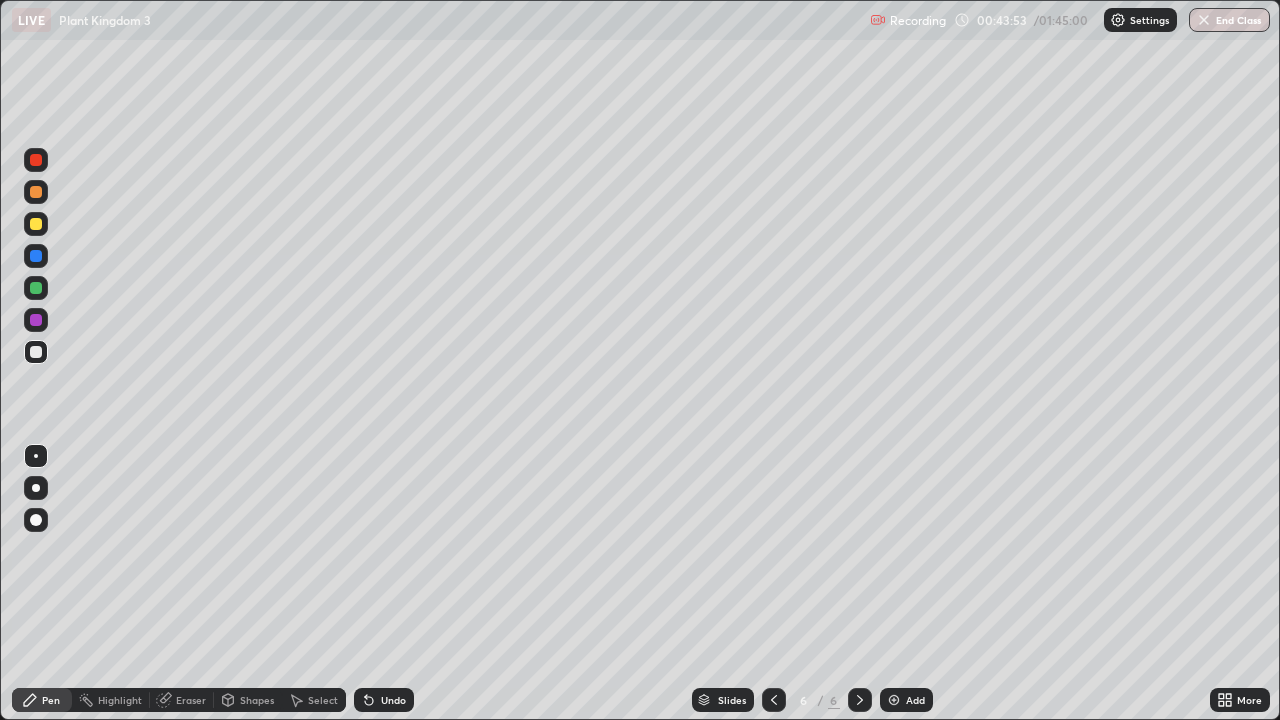 click at bounding box center (774, 700) 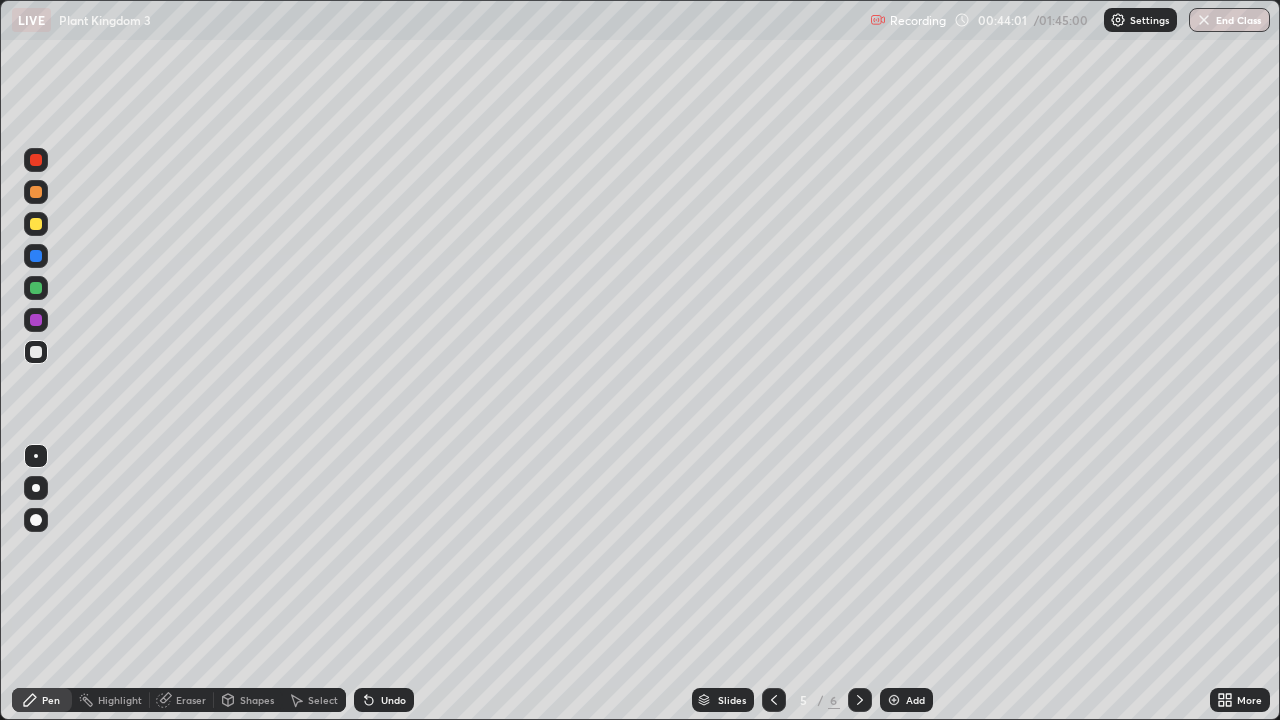 click on "Eraser" at bounding box center (191, 700) 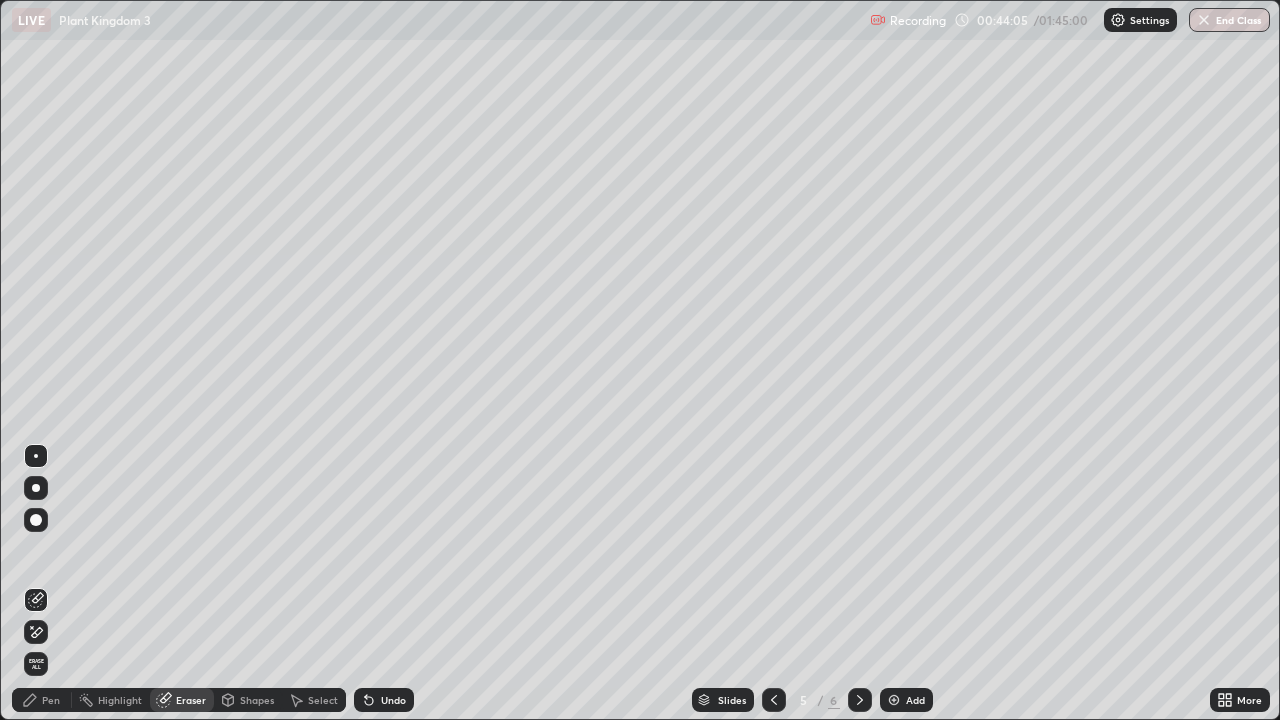 click on "Pen" at bounding box center [42, 700] 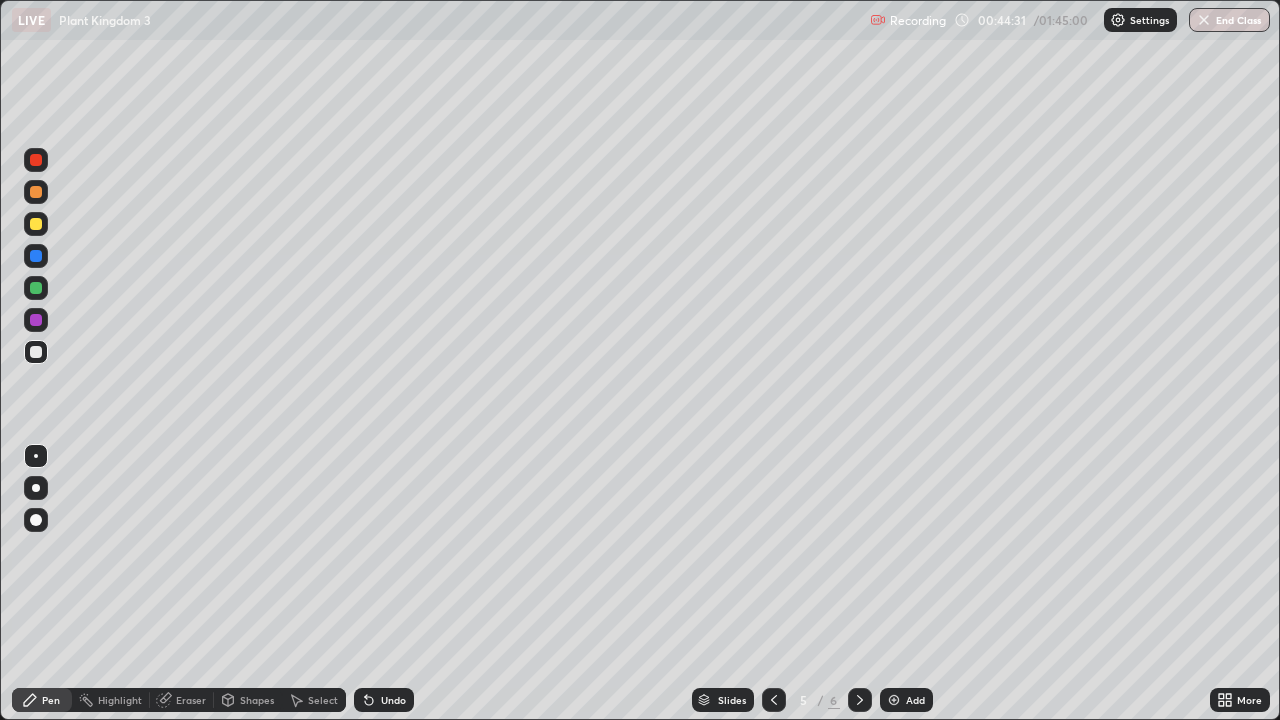 click 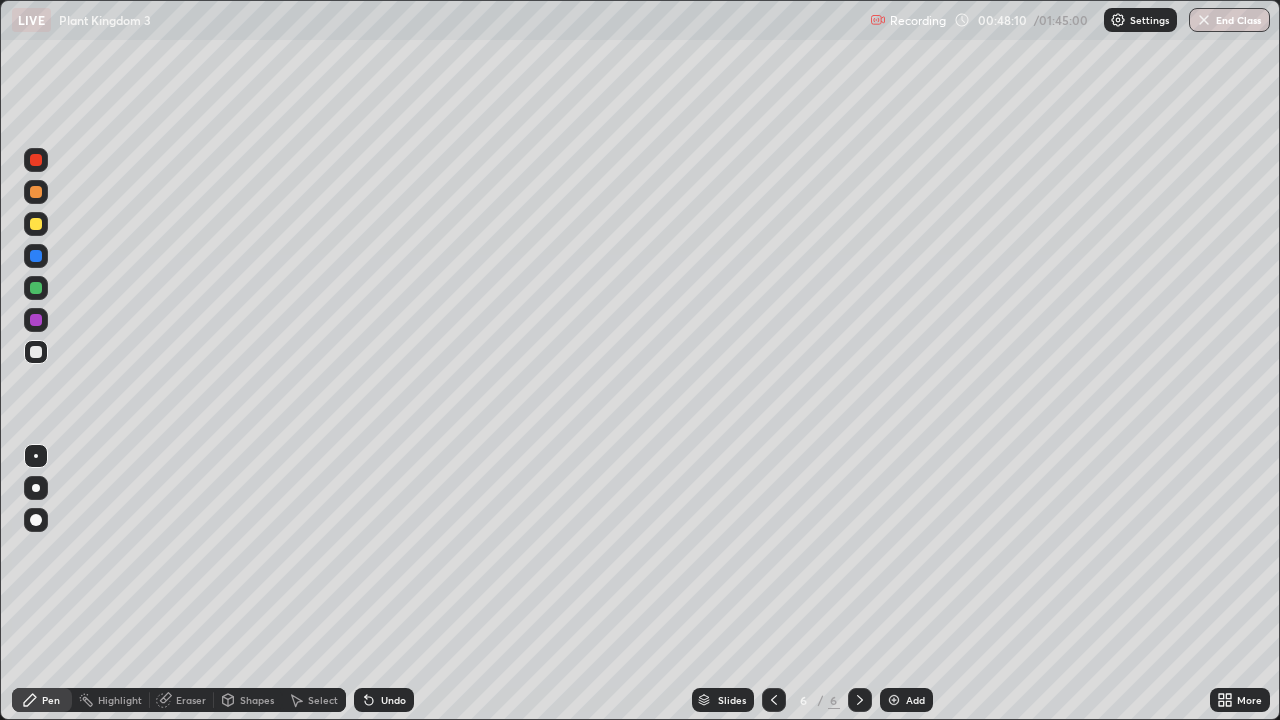 click at bounding box center [36, 288] 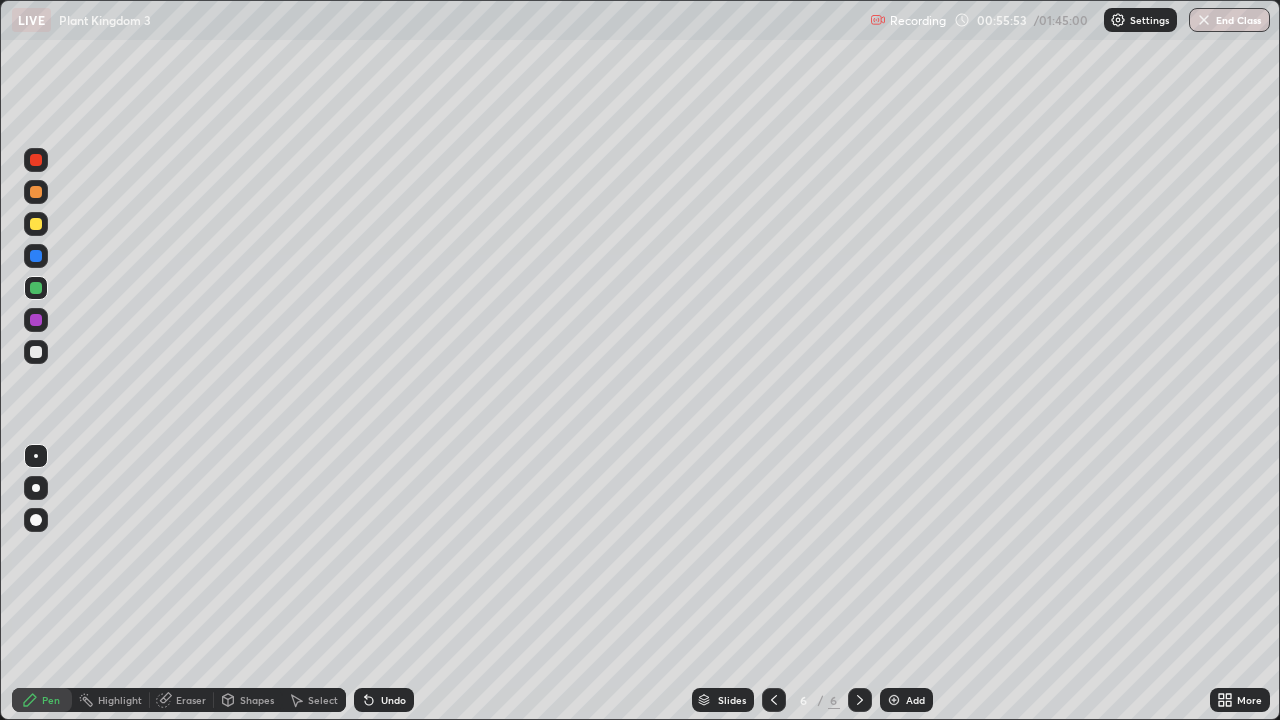 click 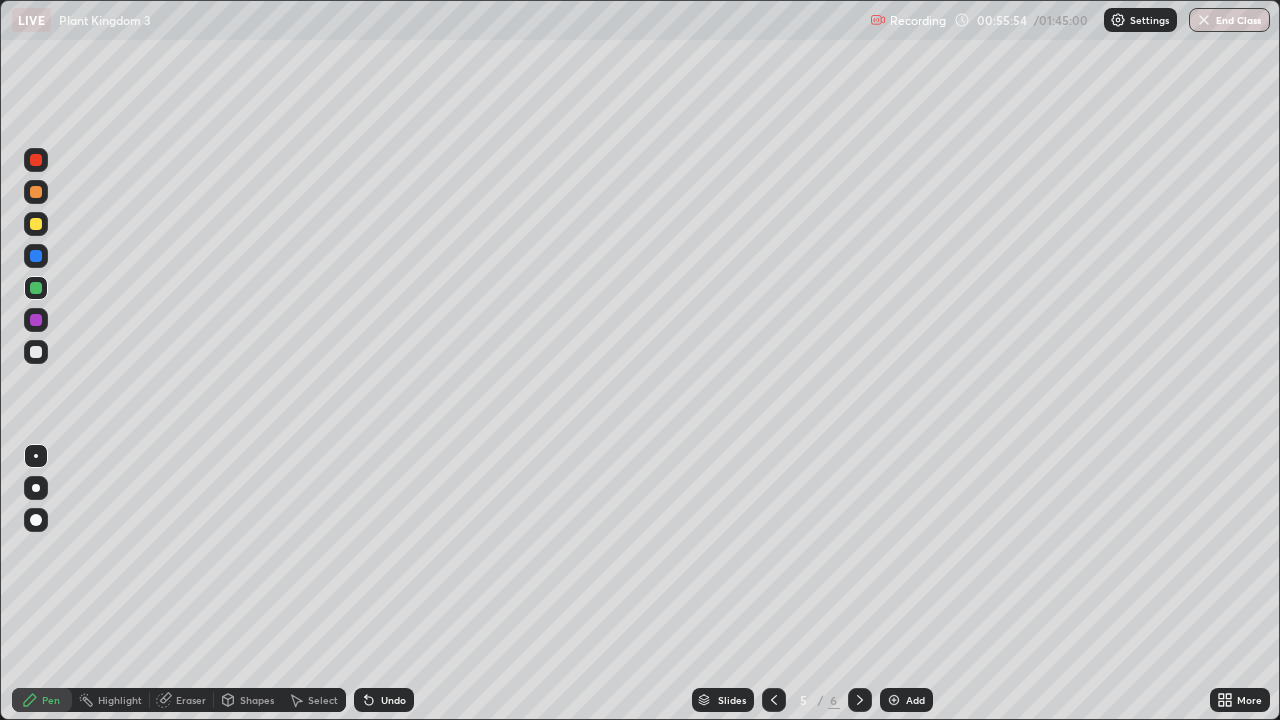 click 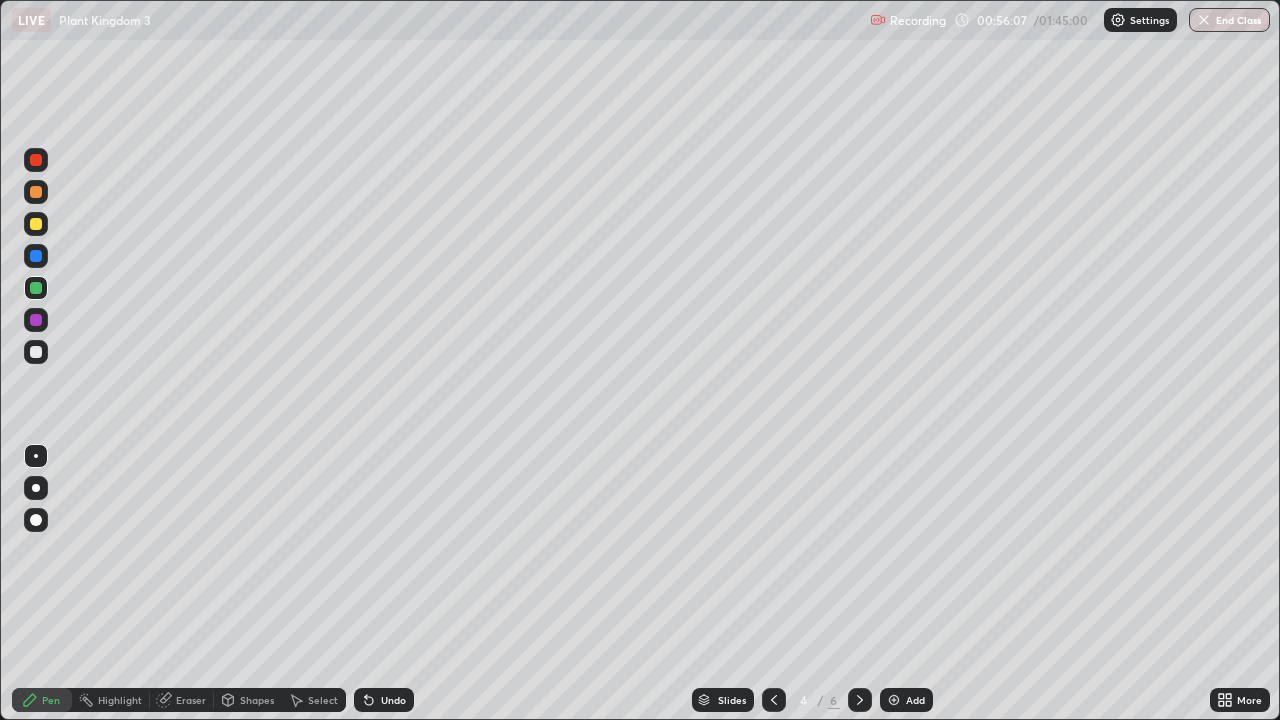 click on "Undo" at bounding box center (384, 700) 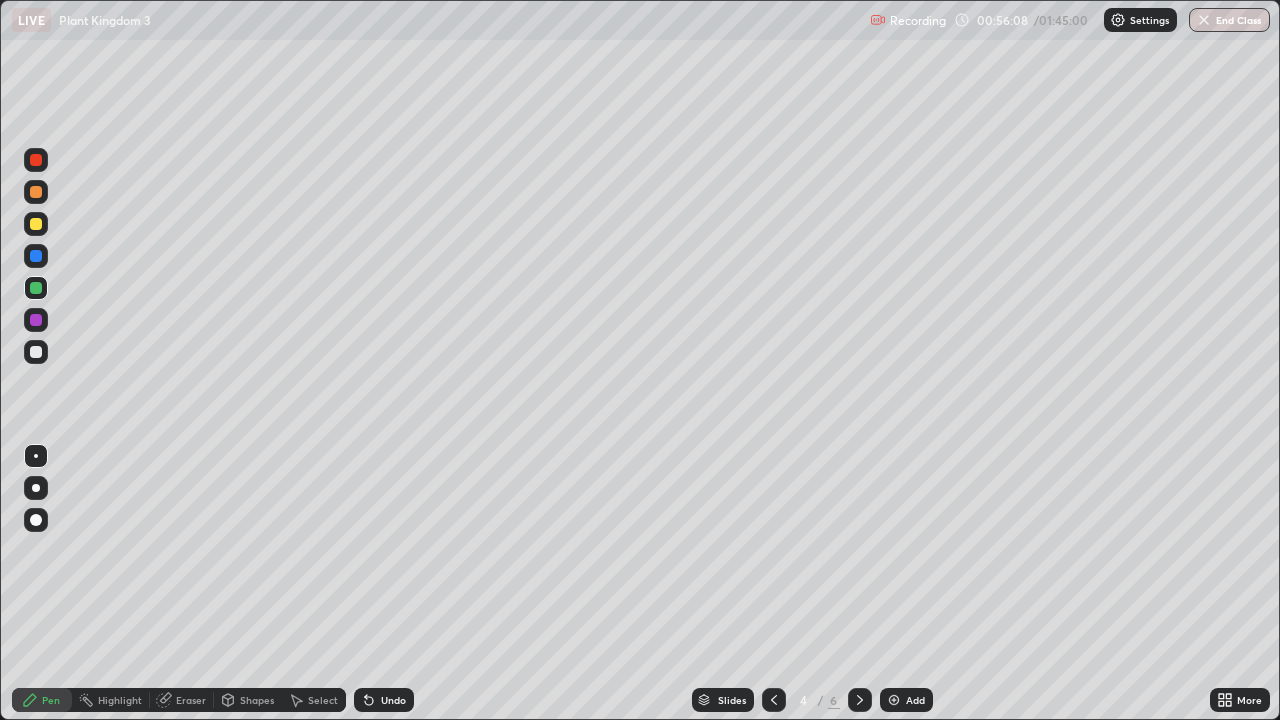 click on "Undo" at bounding box center [393, 700] 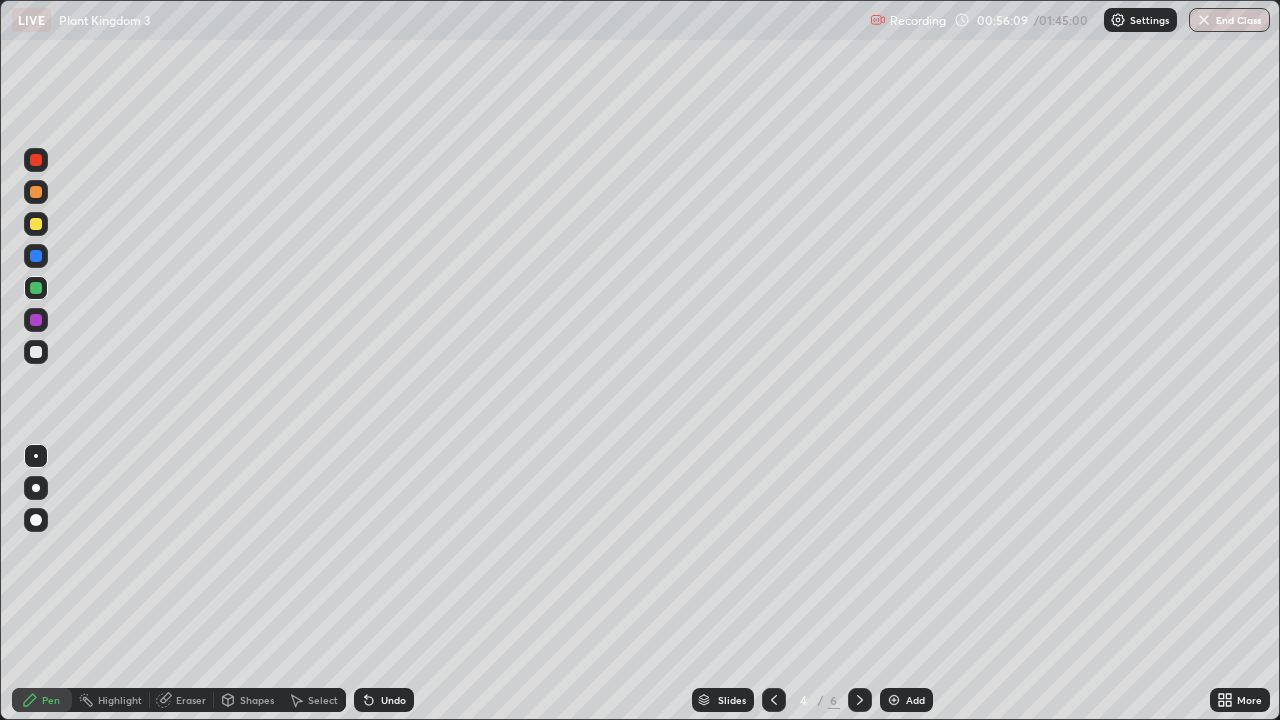 click at bounding box center (36, 352) 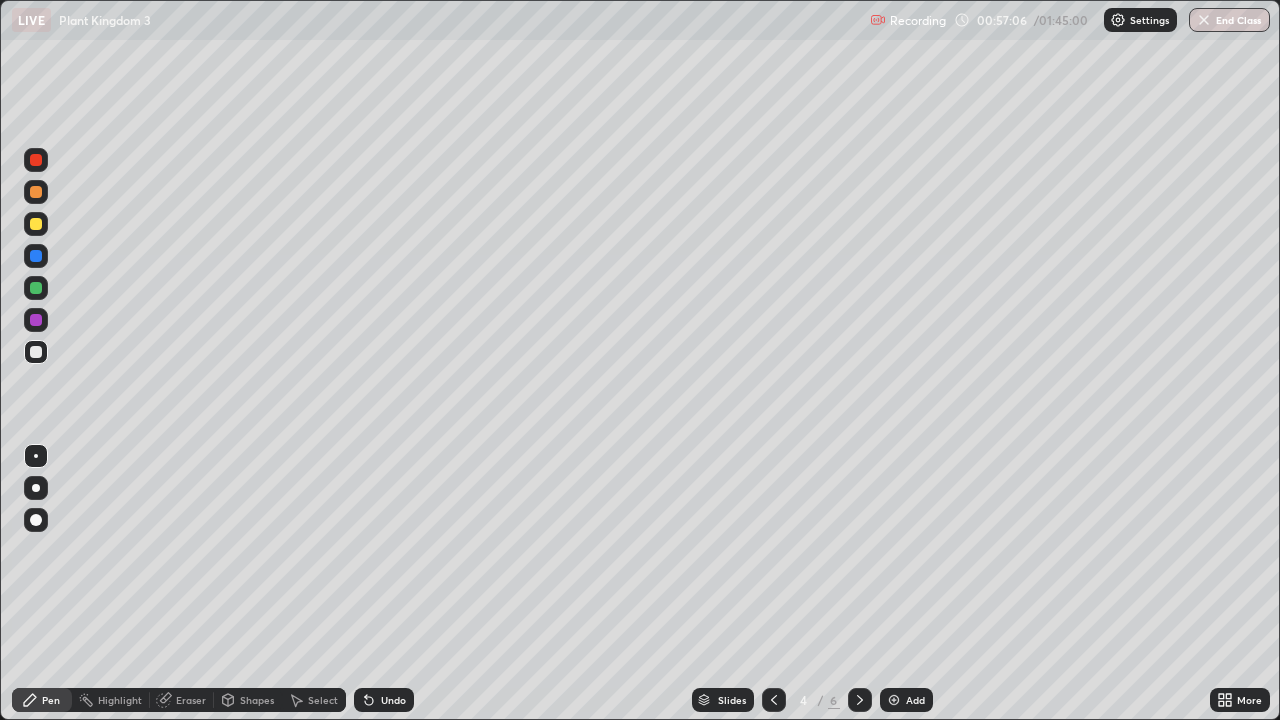 click on "Eraser" at bounding box center [191, 700] 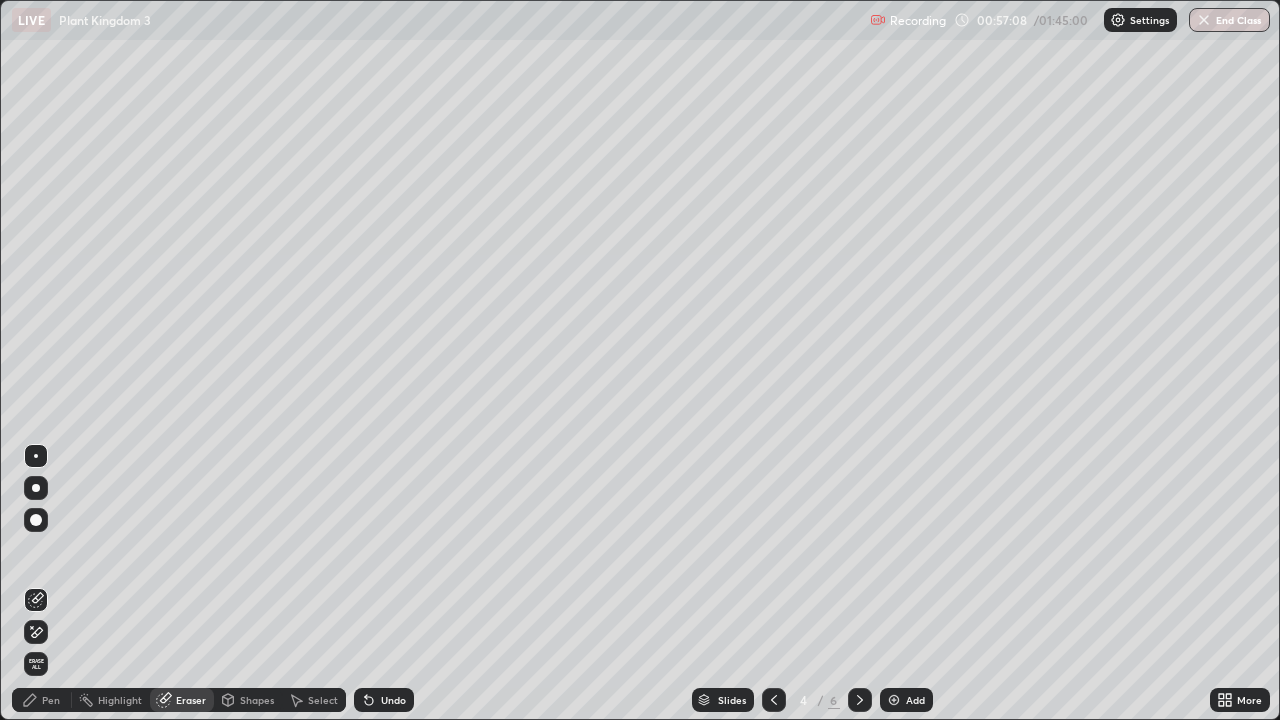 click on "Pen" at bounding box center [51, 700] 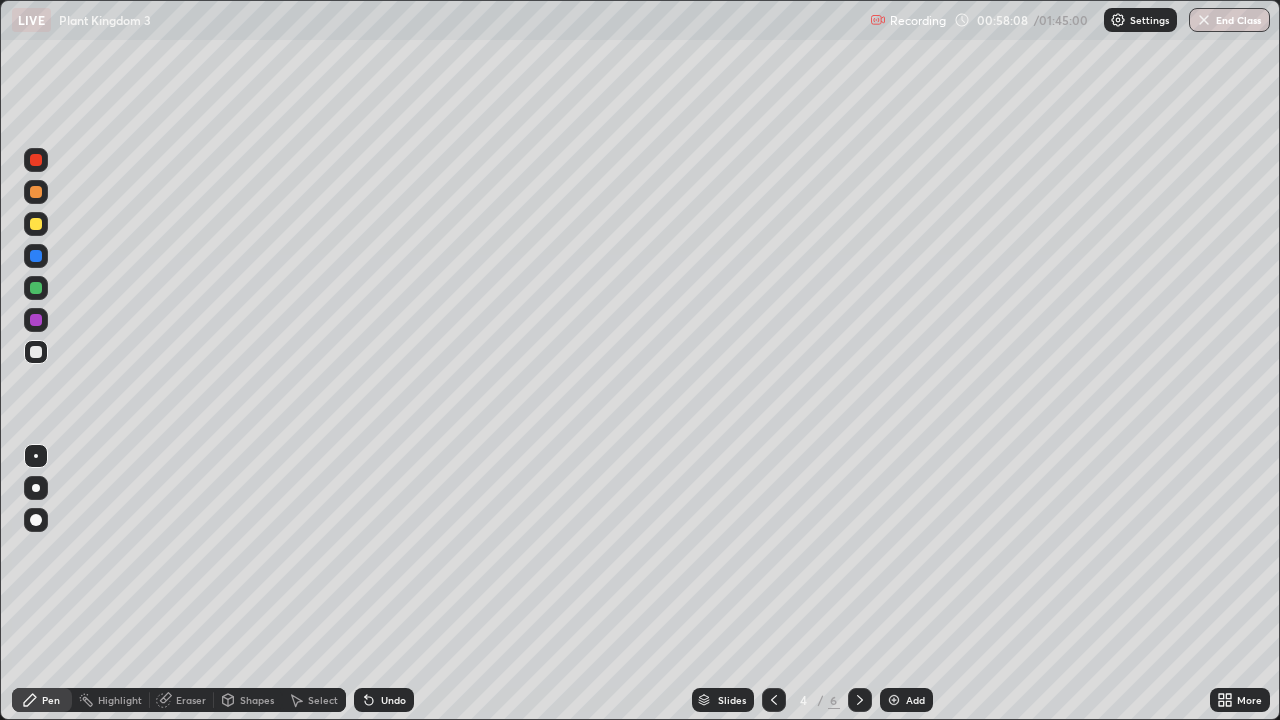 click on "Undo" at bounding box center (393, 700) 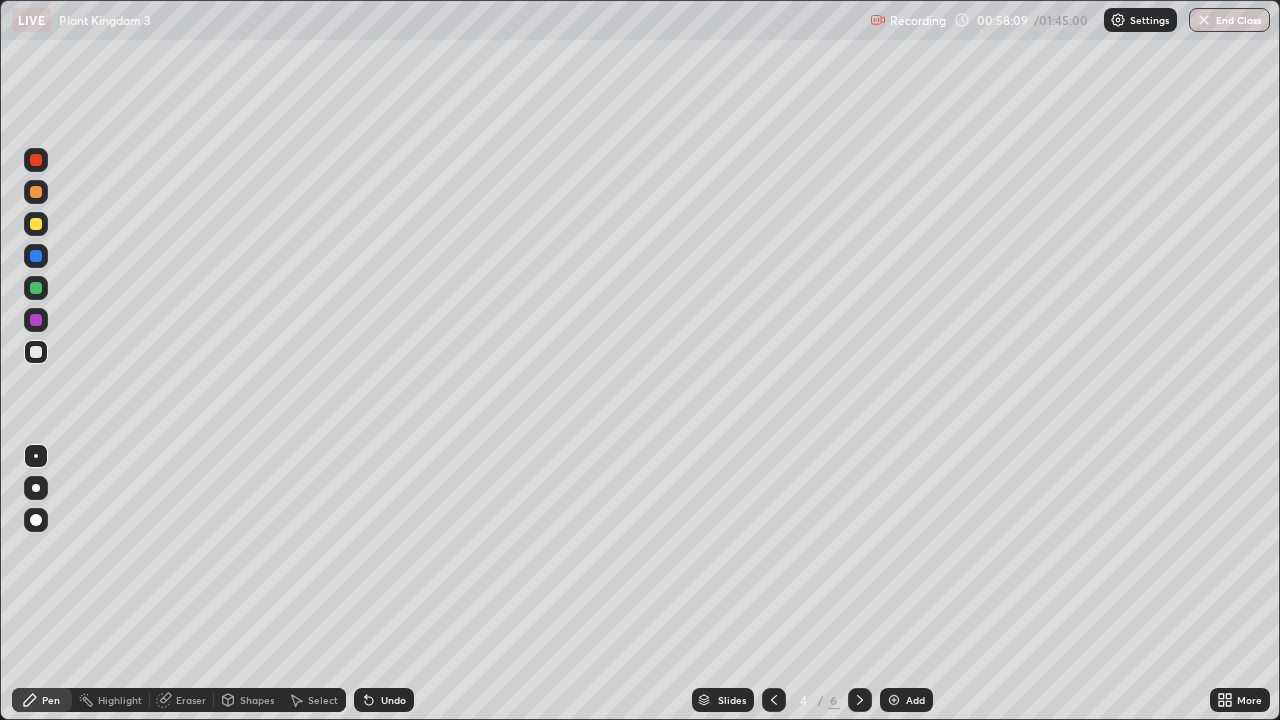 click on "Undo" at bounding box center (384, 700) 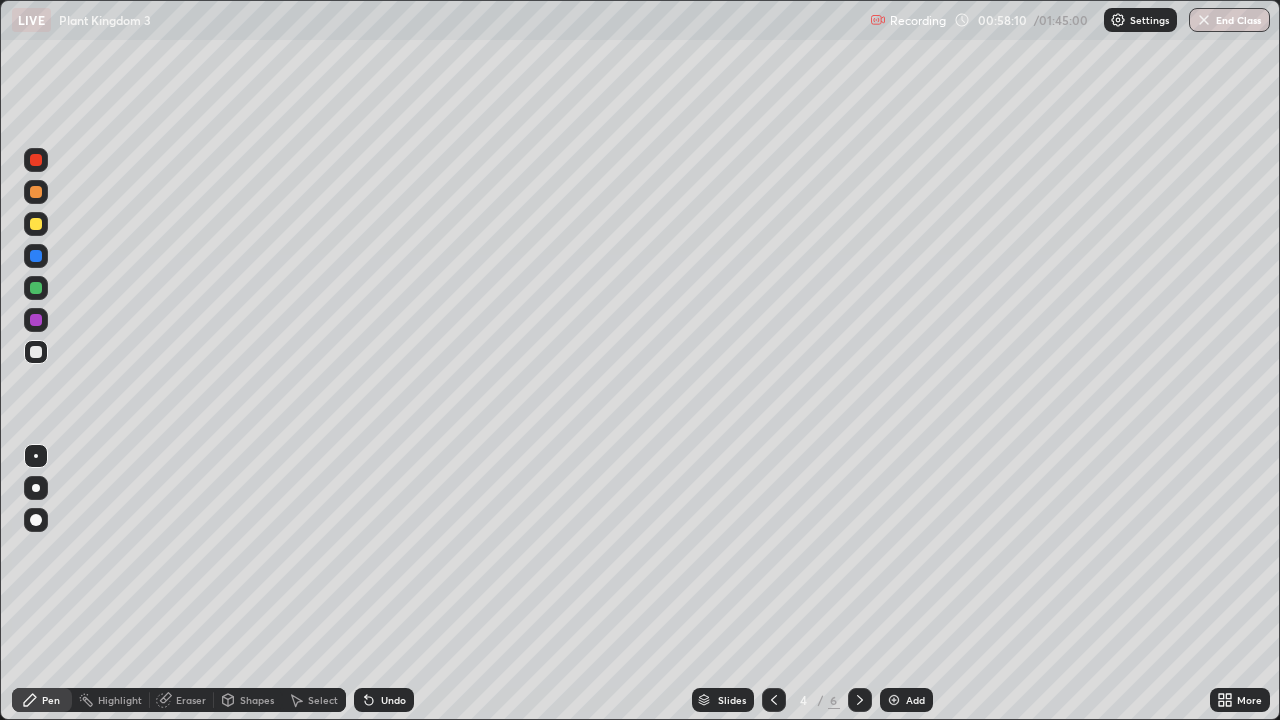 click on "Undo" at bounding box center (393, 700) 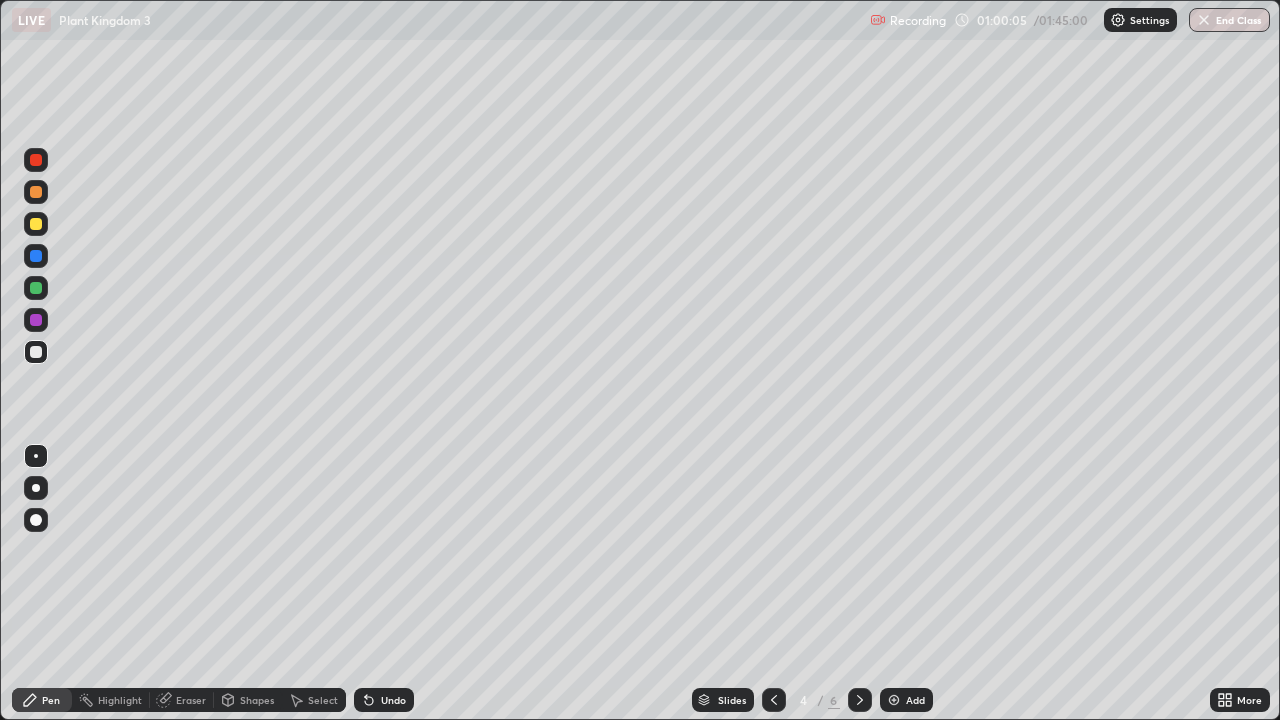 click on "Undo" at bounding box center (393, 700) 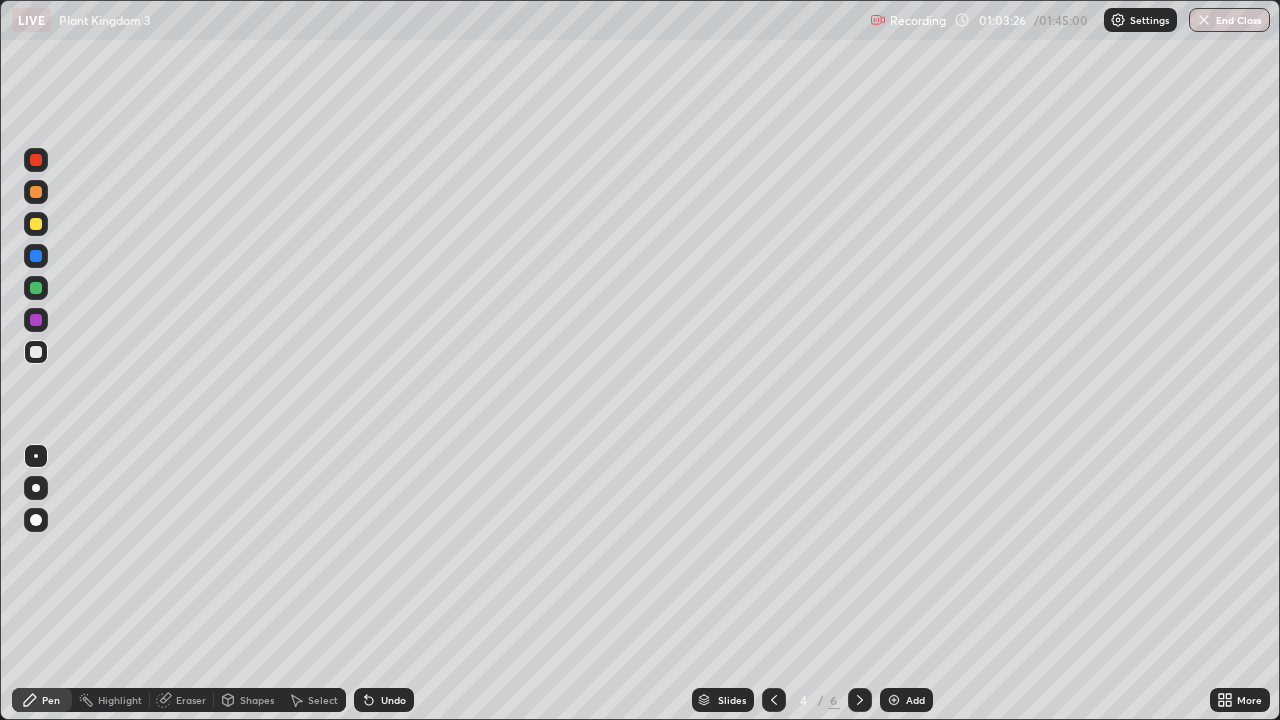 click on "Add" at bounding box center (906, 700) 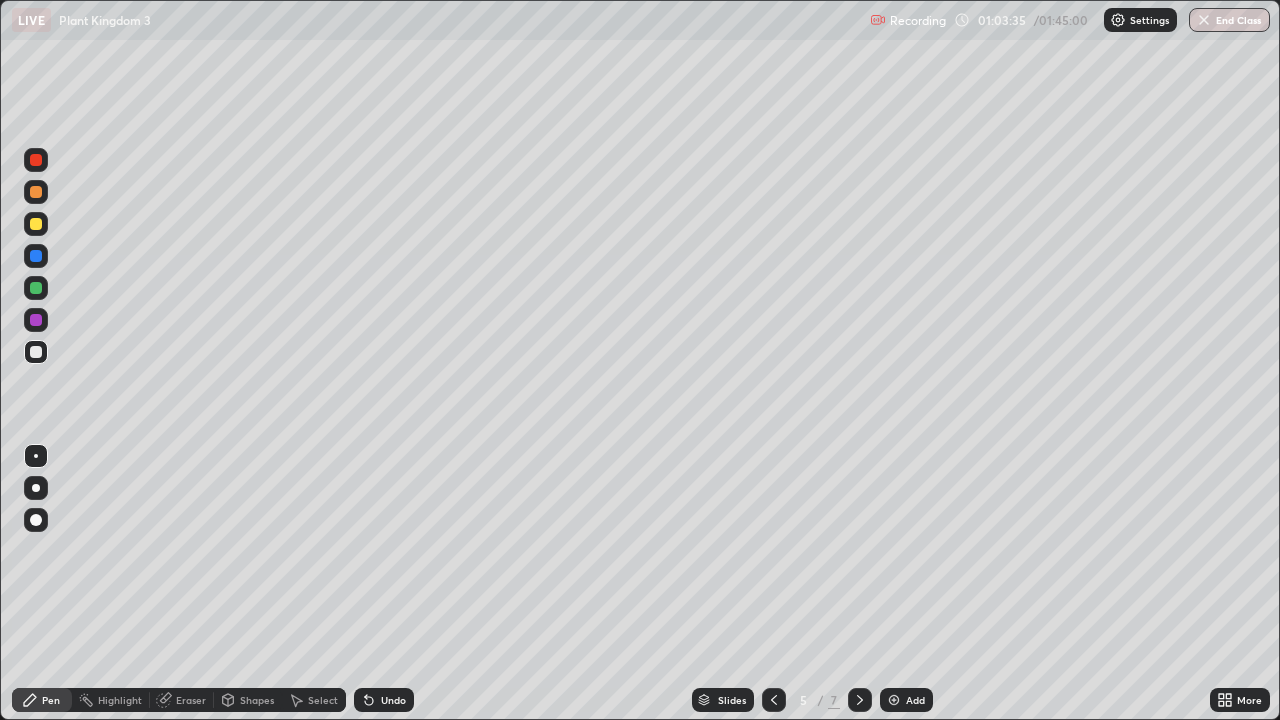 click 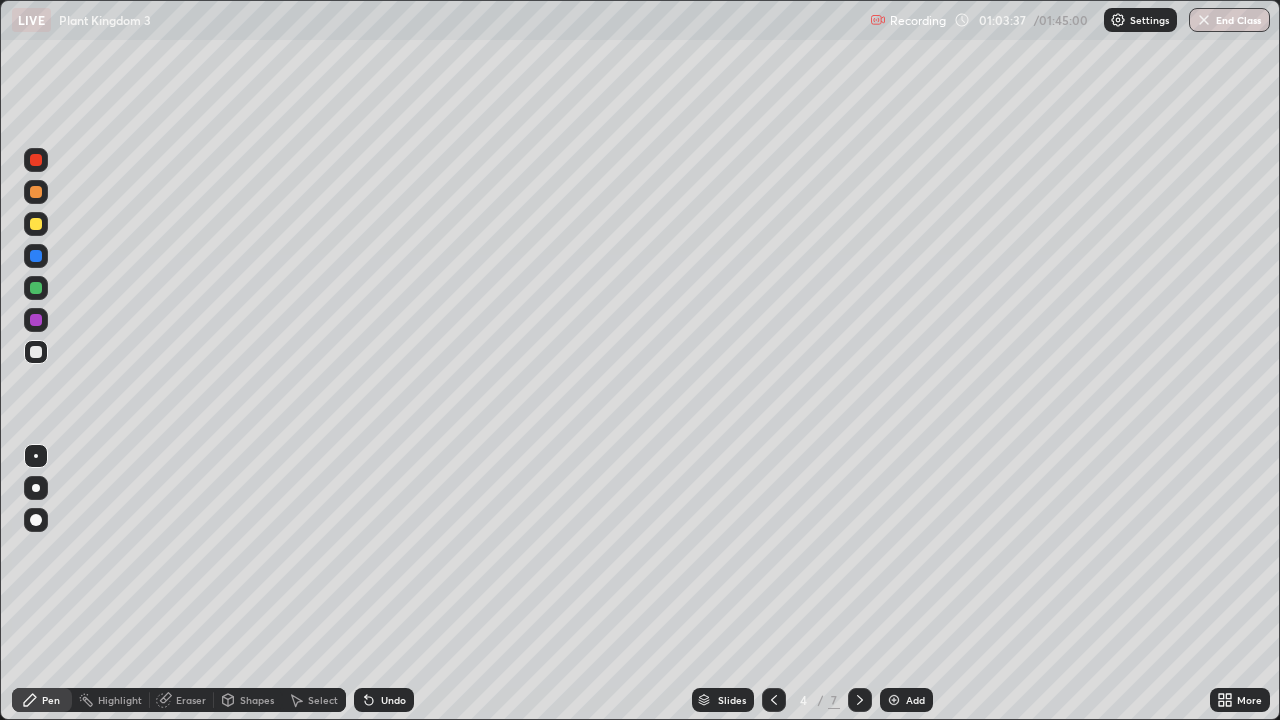 click 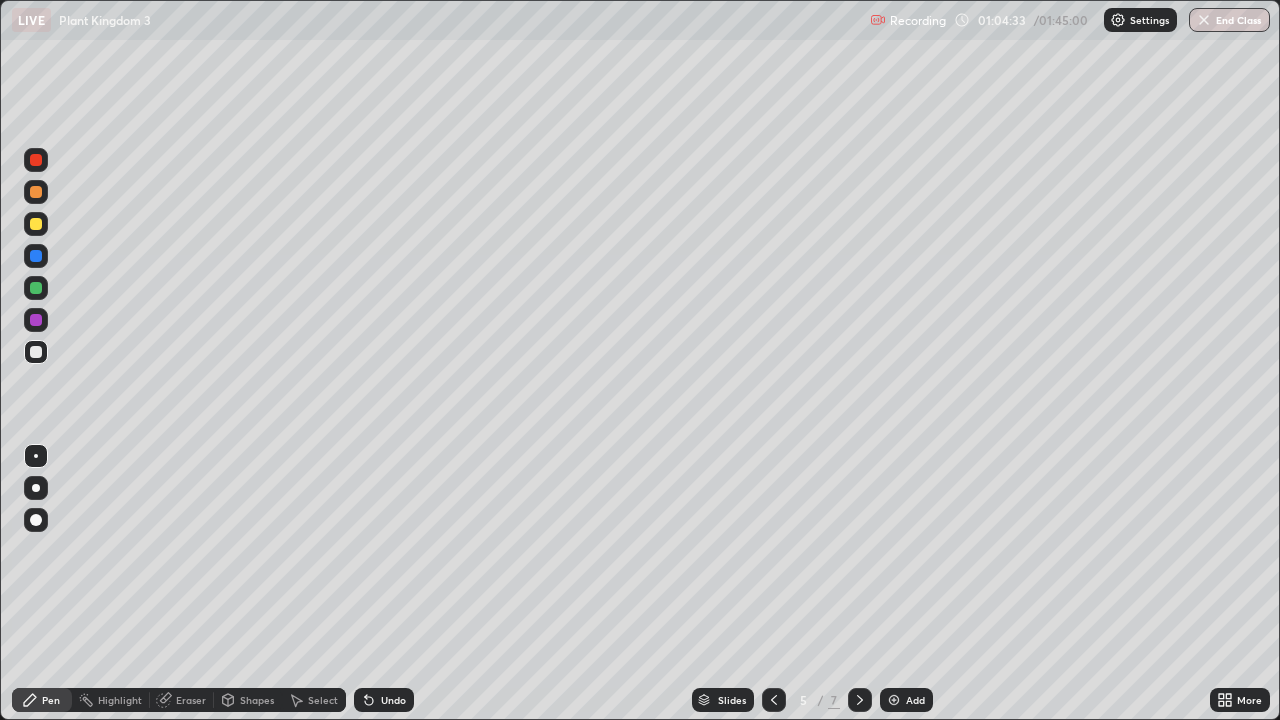 click on "Undo" at bounding box center [393, 700] 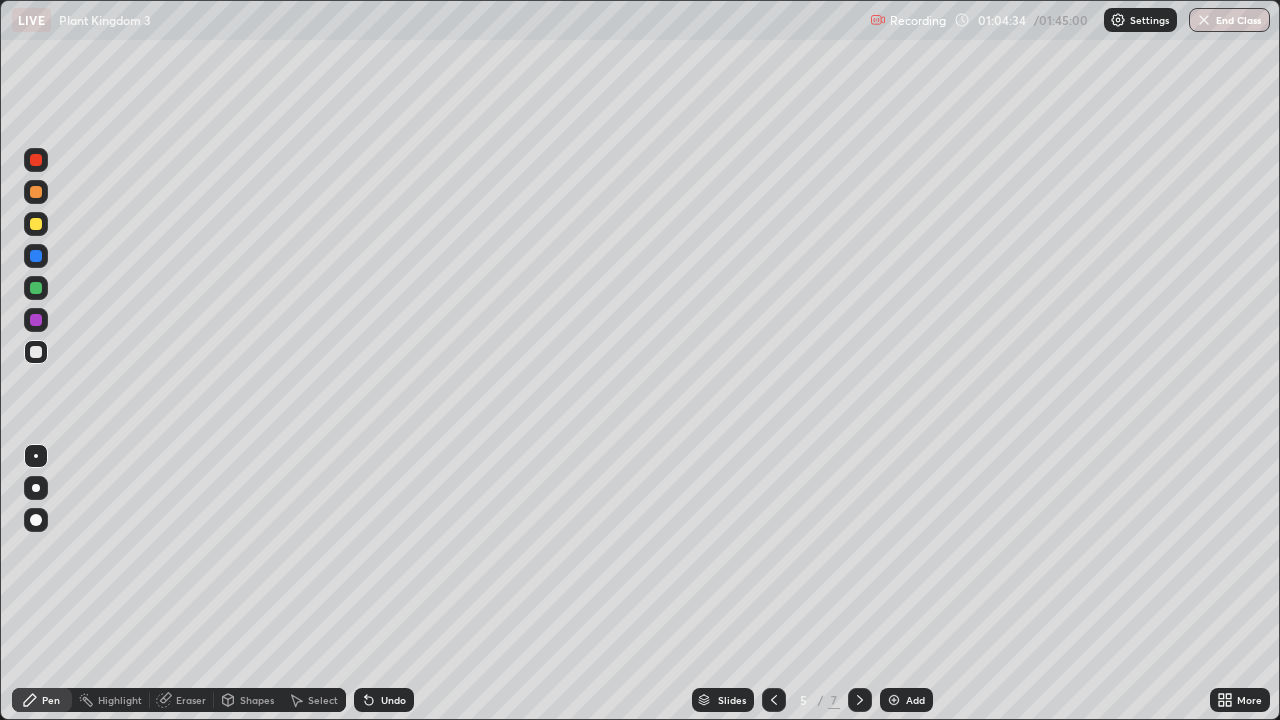 click on "Undo" at bounding box center [393, 700] 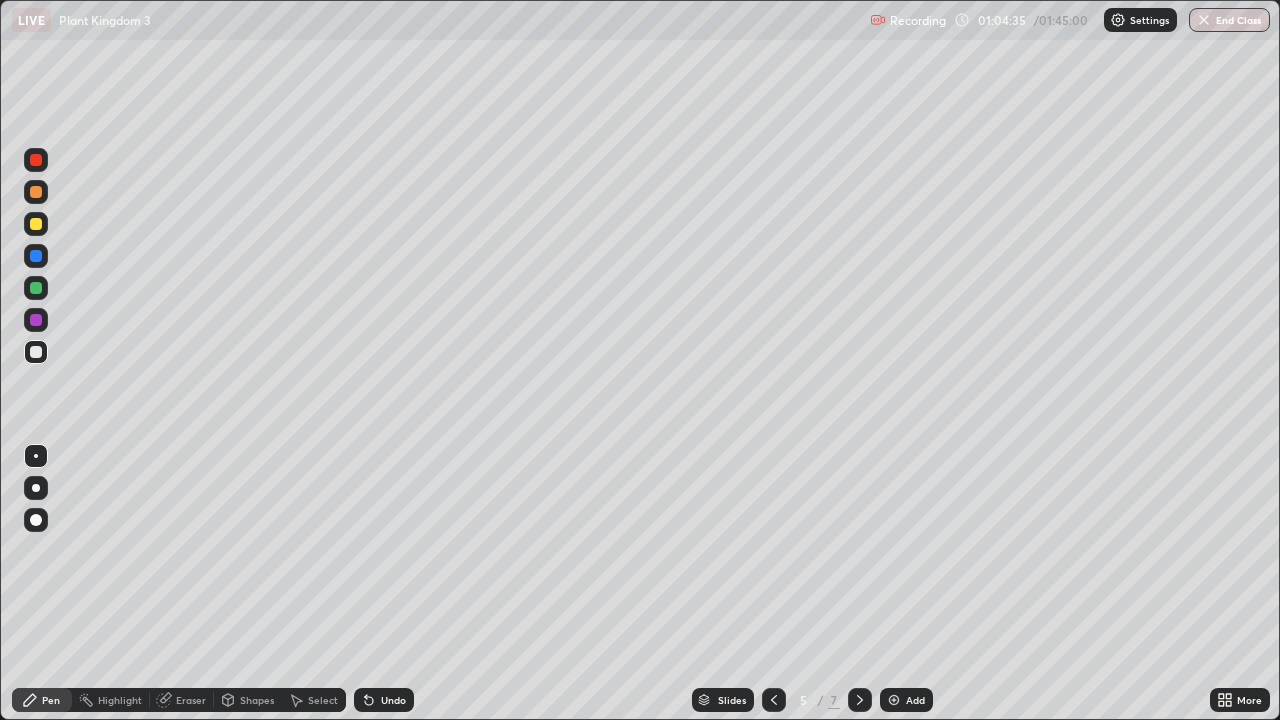 click on "Undo" at bounding box center (384, 700) 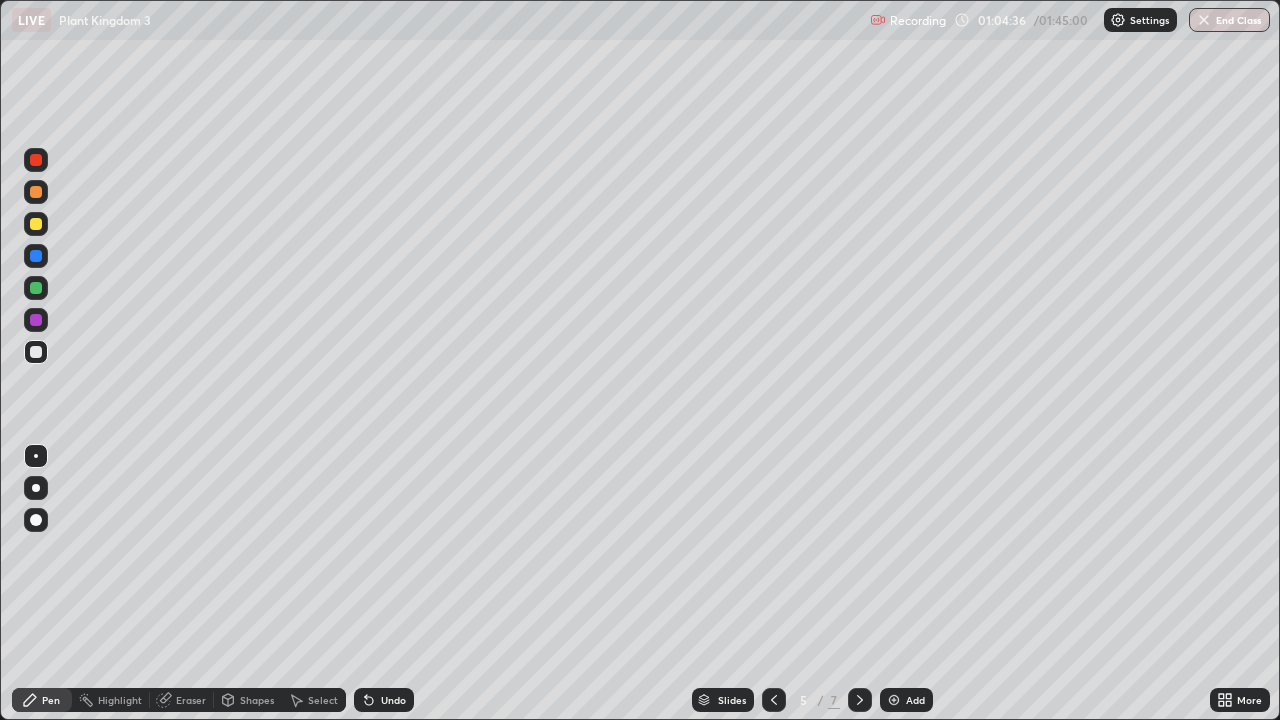 click on "Undo" at bounding box center [393, 700] 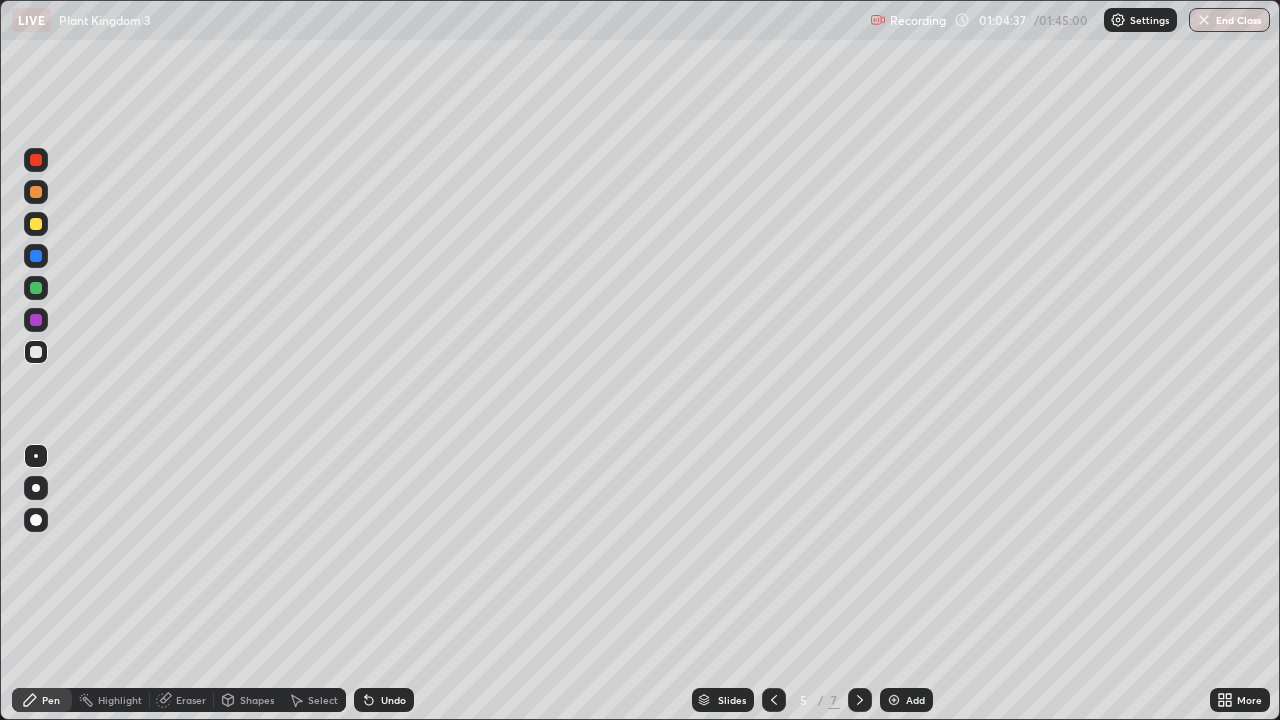click on "Undo" at bounding box center [384, 700] 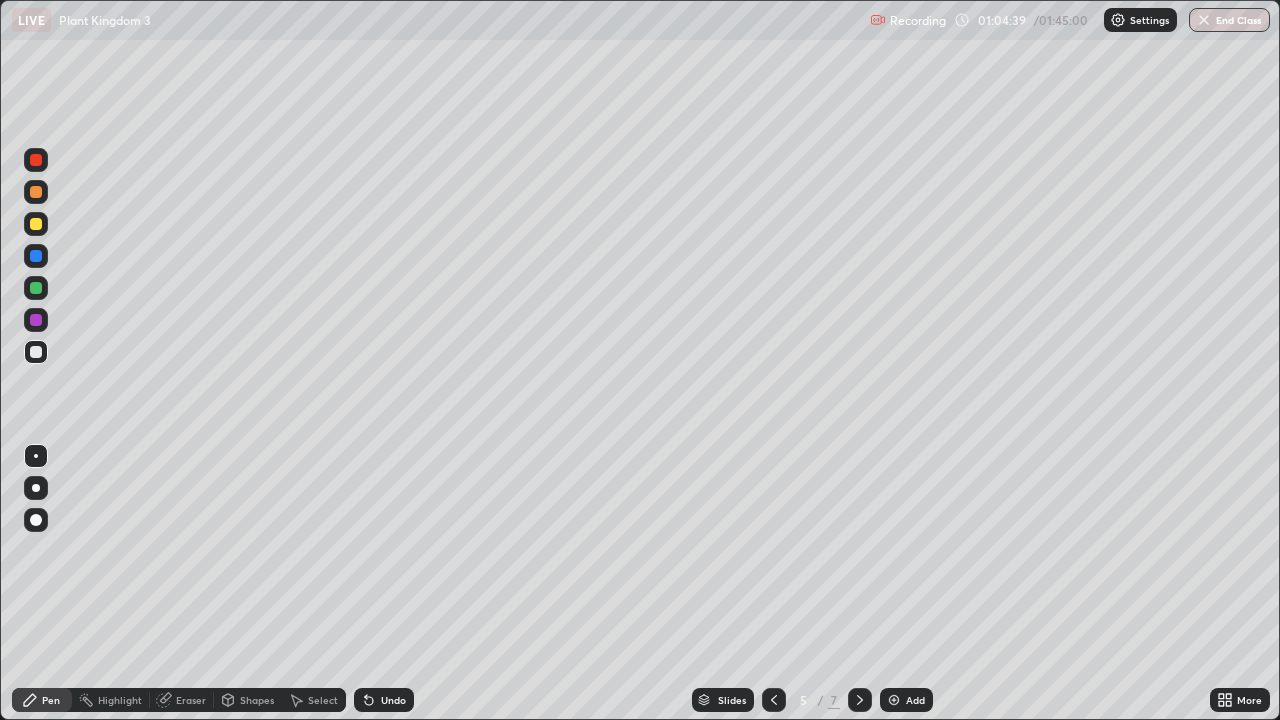click on "Eraser" at bounding box center [191, 700] 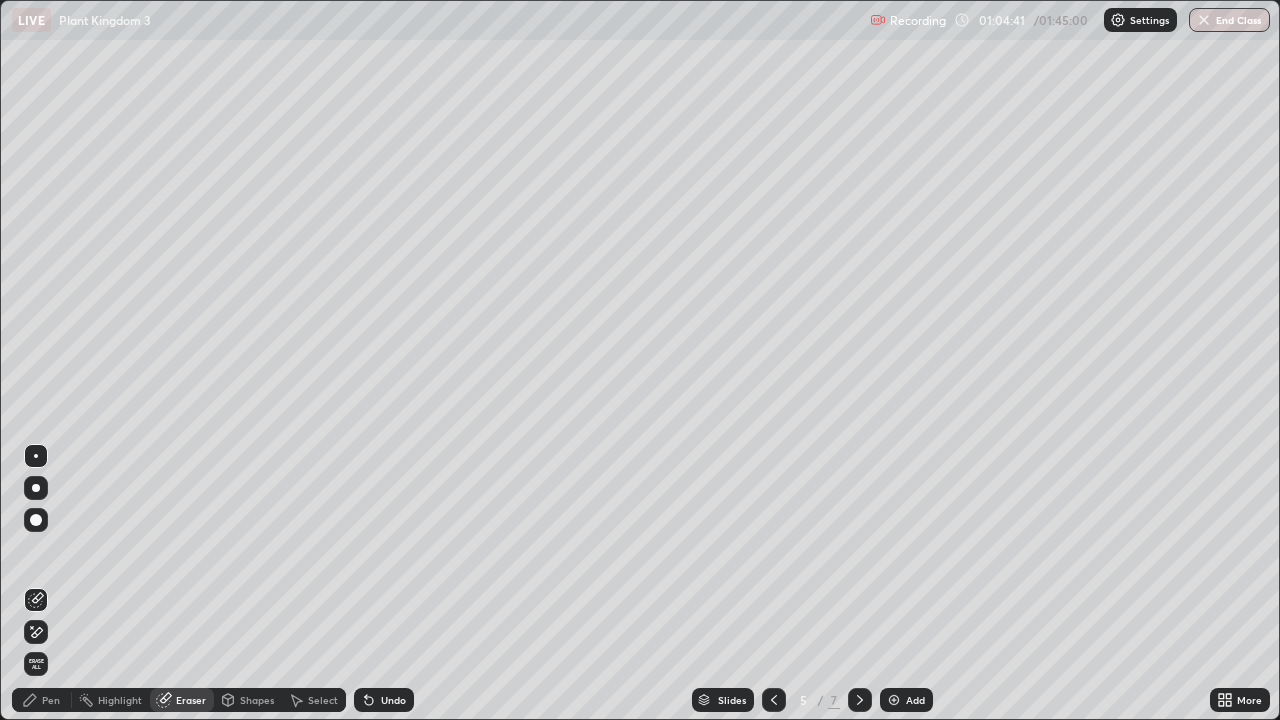 click on "Pen" at bounding box center [51, 700] 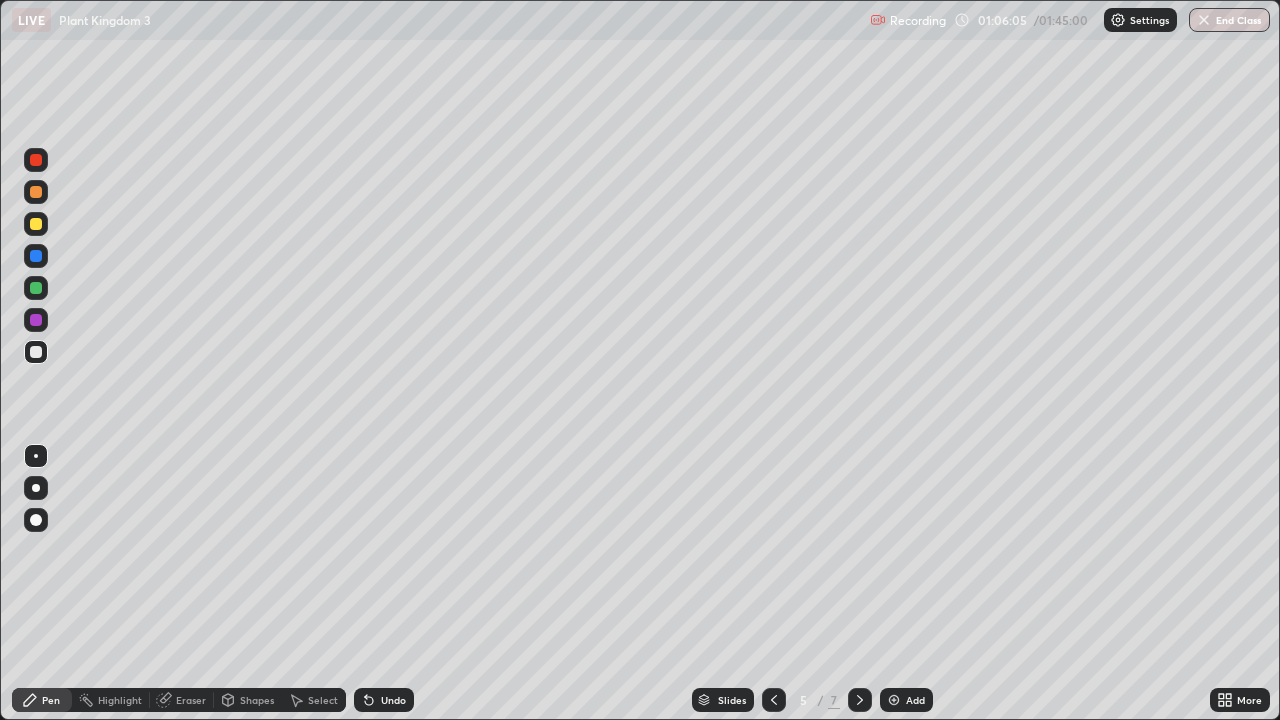 click on "Undo" at bounding box center (393, 700) 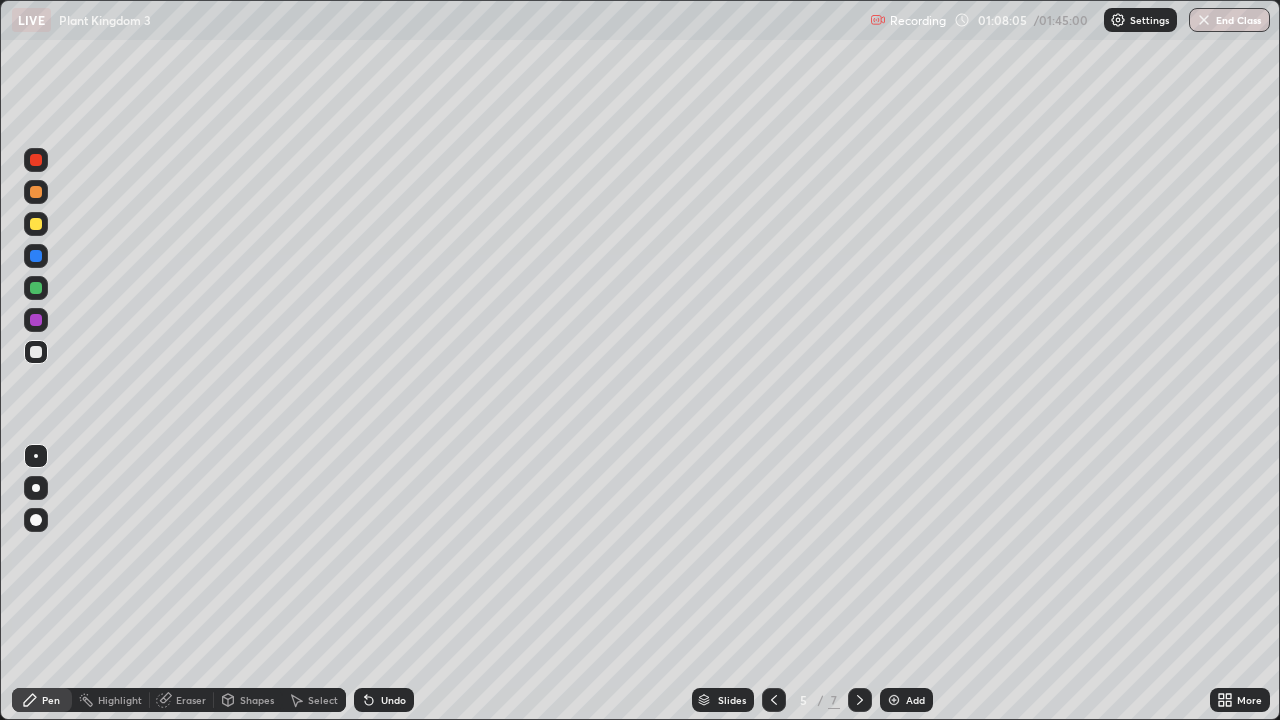 click on "Undo" at bounding box center [384, 700] 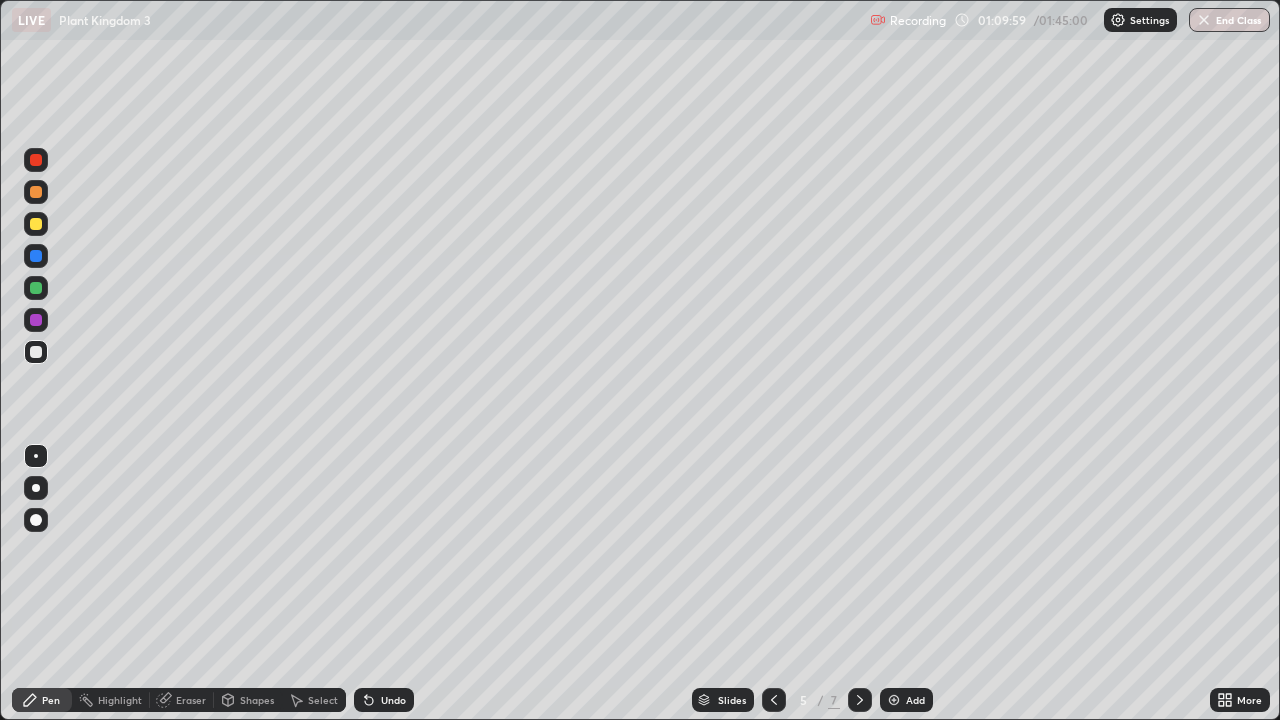 click on "Eraser" at bounding box center [191, 700] 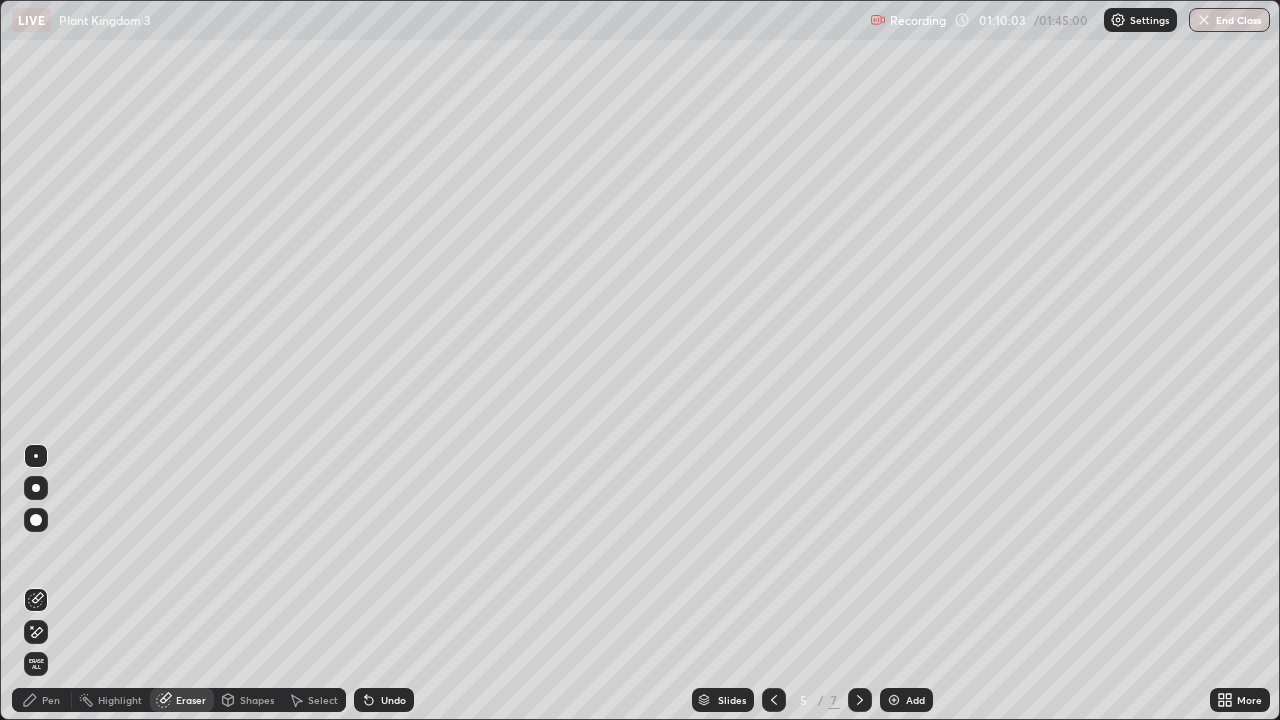 click on "Pen" at bounding box center [42, 700] 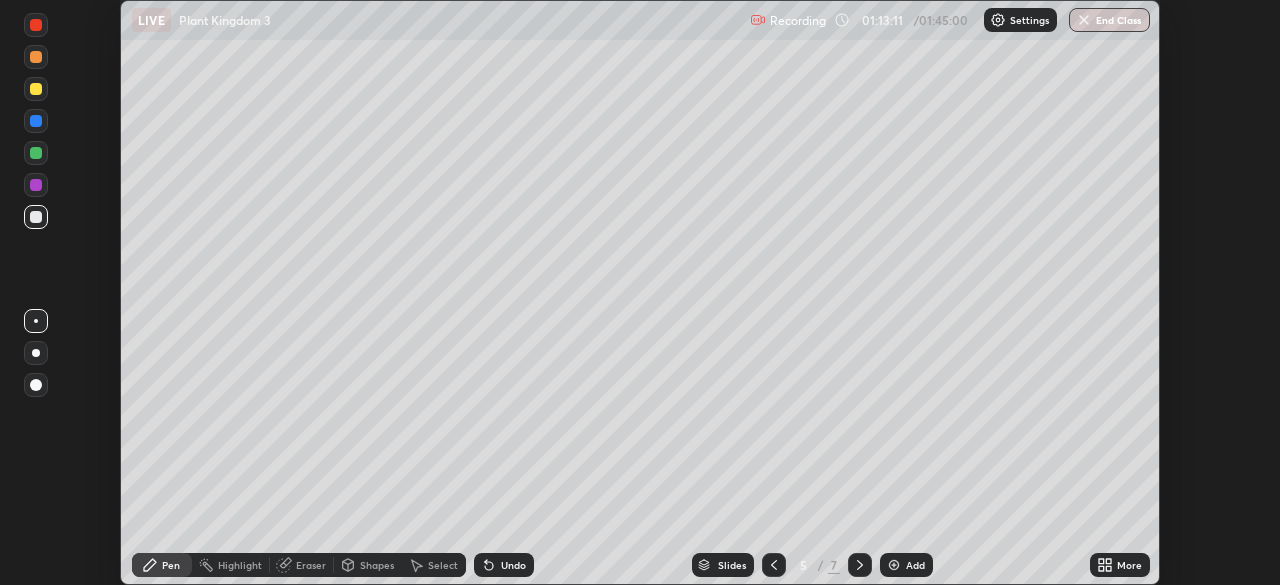 scroll, scrollTop: 585, scrollLeft: 1280, axis: both 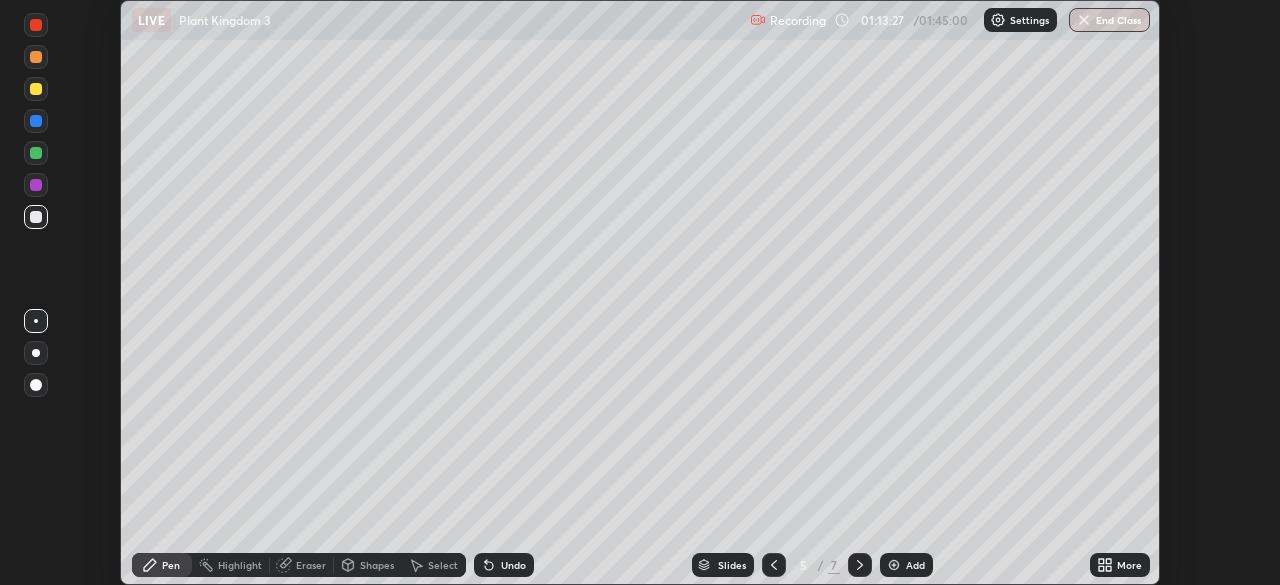 click on "More" at bounding box center (1129, 565) 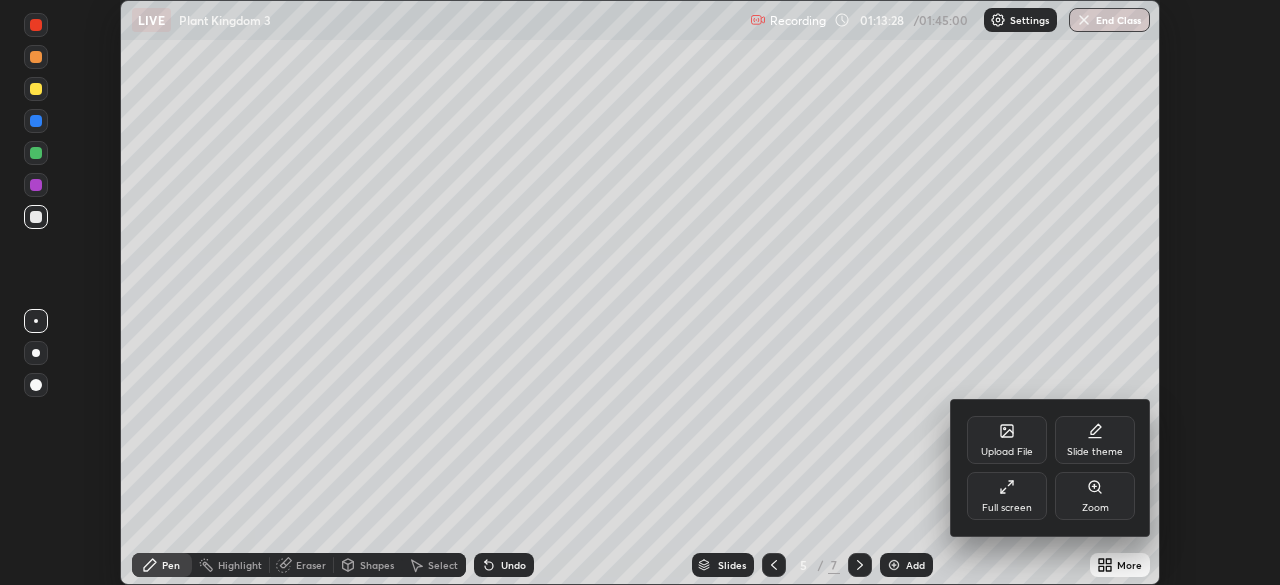 click on "Full screen" at bounding box center (1007, 508) 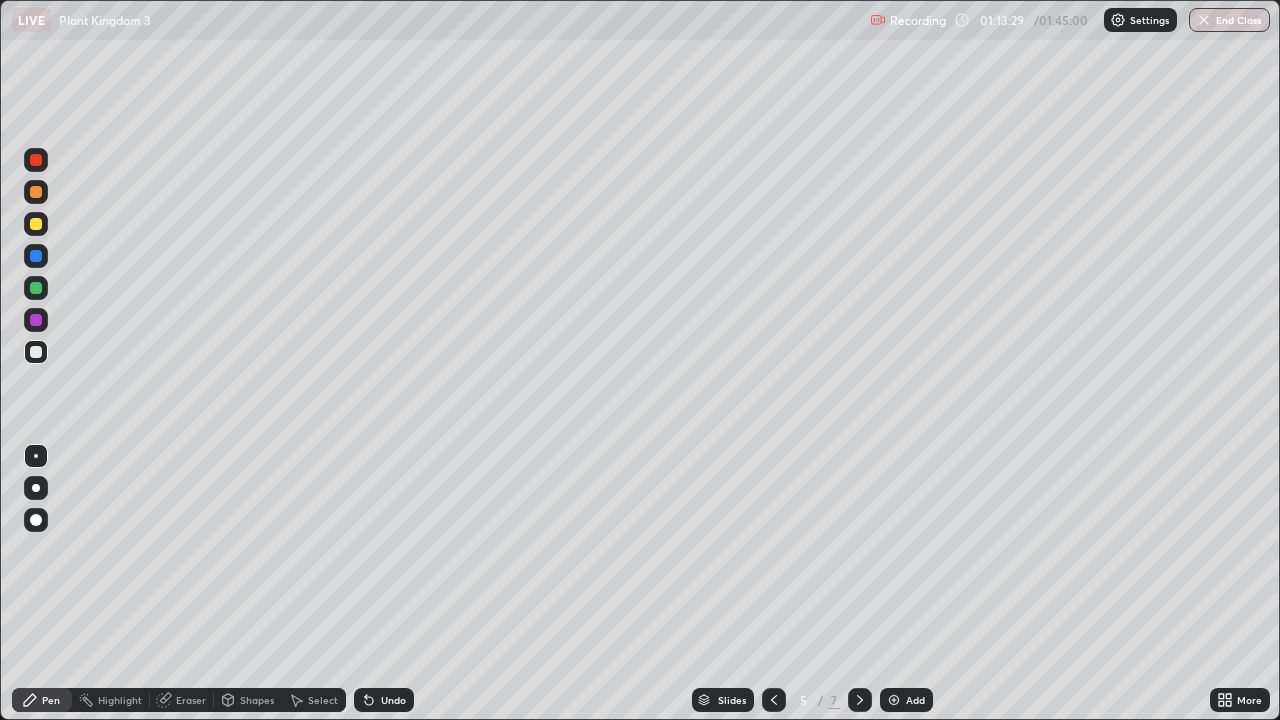 scroll, scrollTop: 99280, scrollLeft: 98720, axis: both 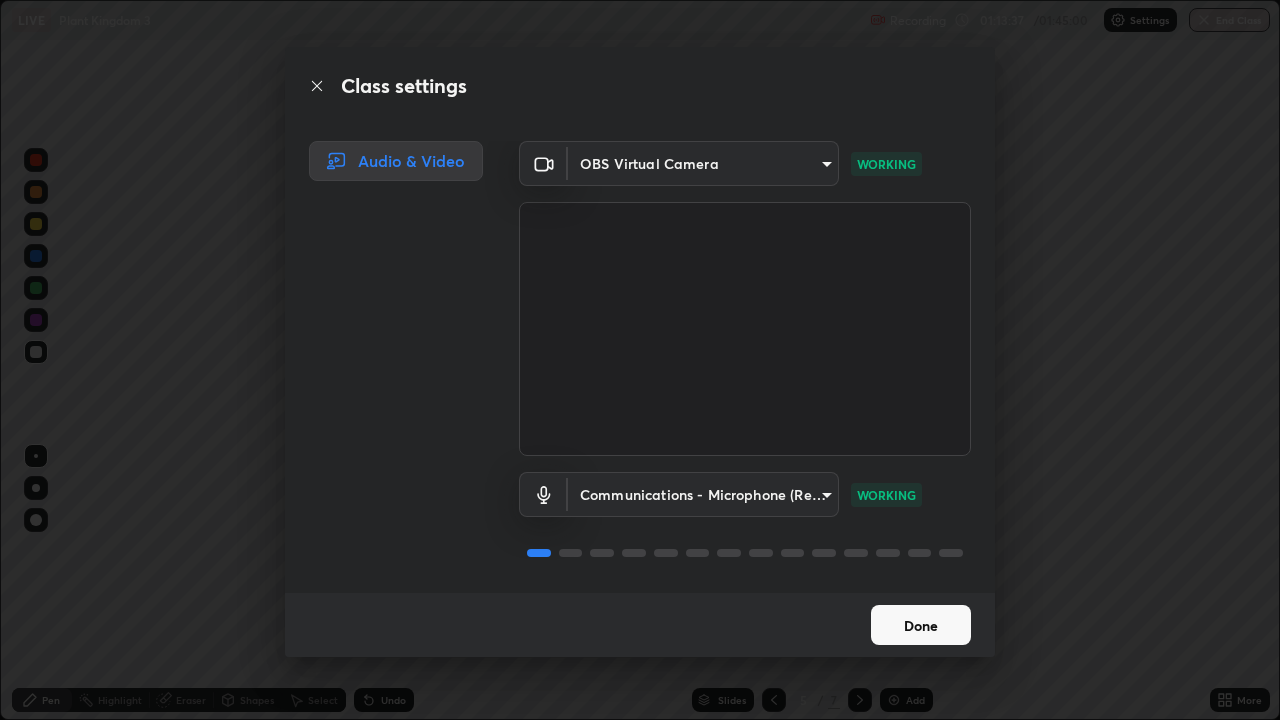 click on "Done" at bounding box center [921, 625] 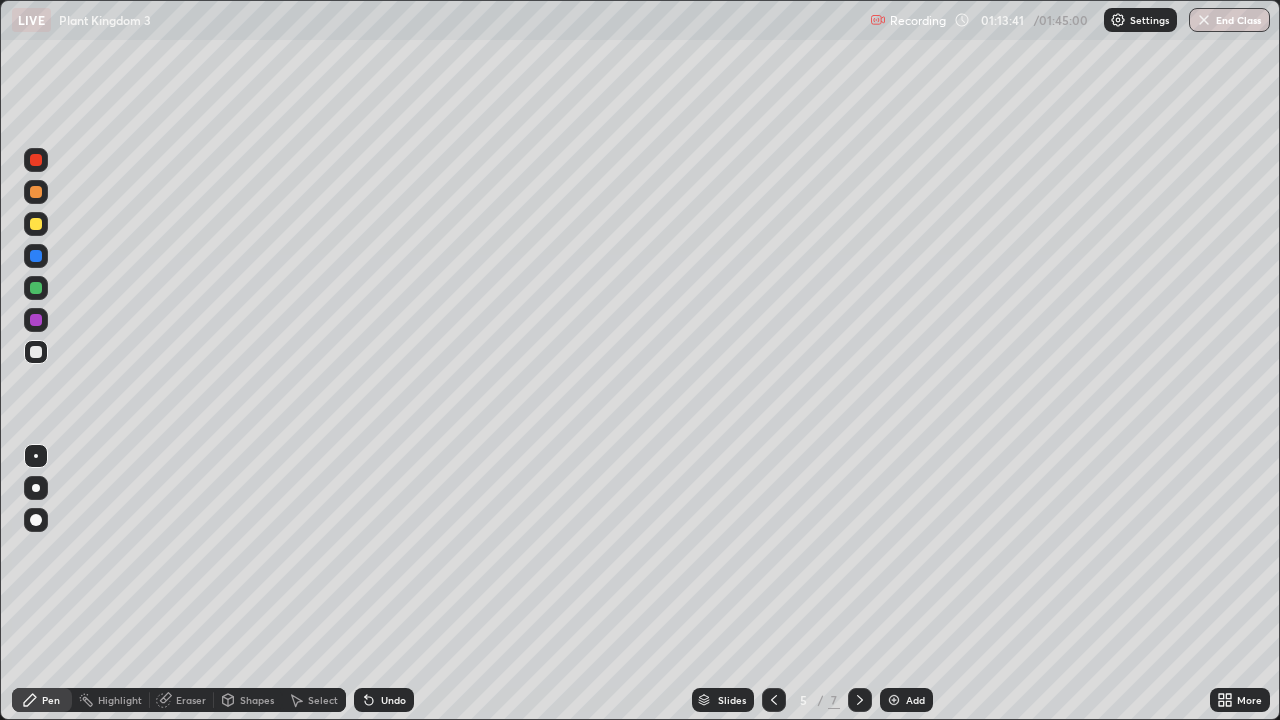 click at bounding box center (894, 700) 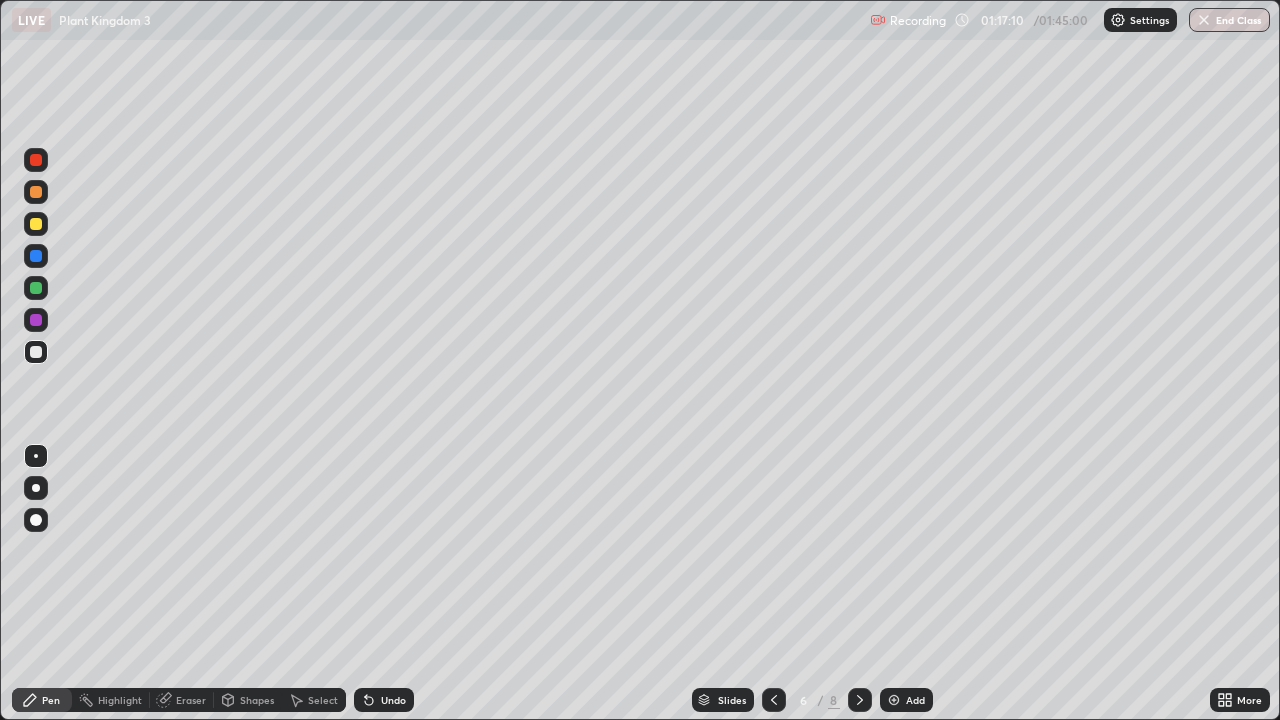 click on "Undo" at bounding box center [393, 700] 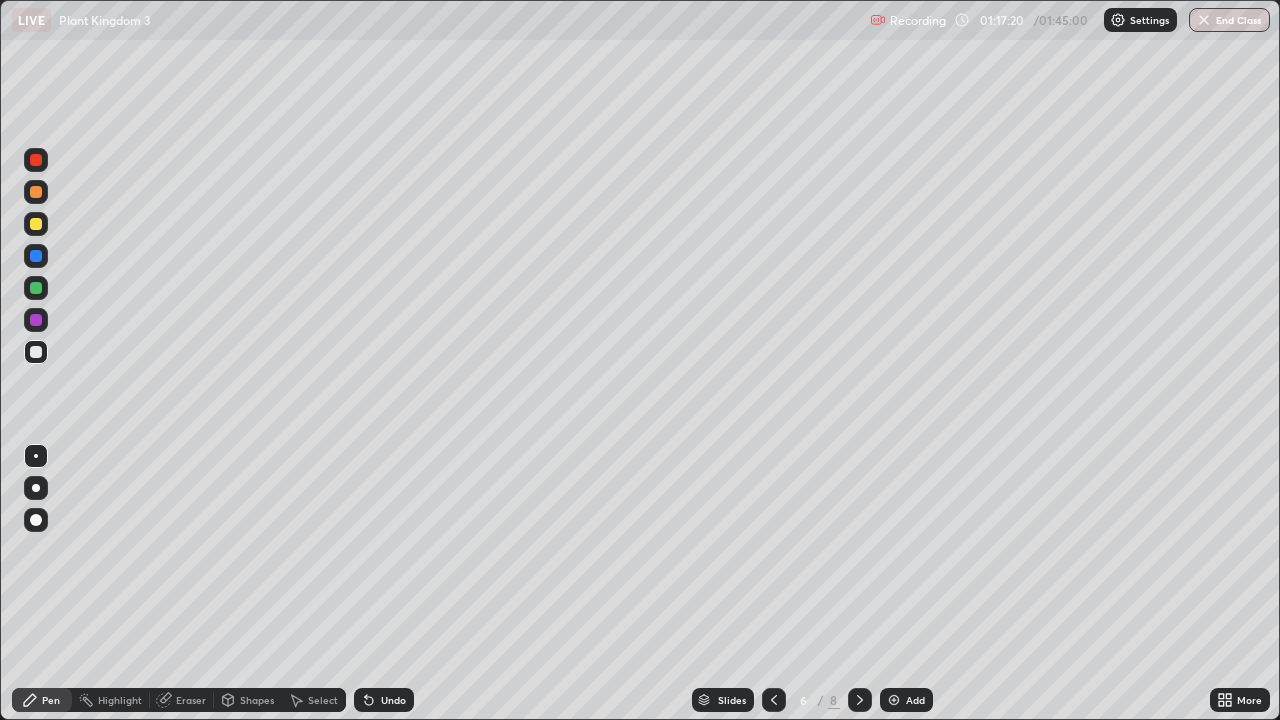 click on "Undo" at bounding box center [393, 700] 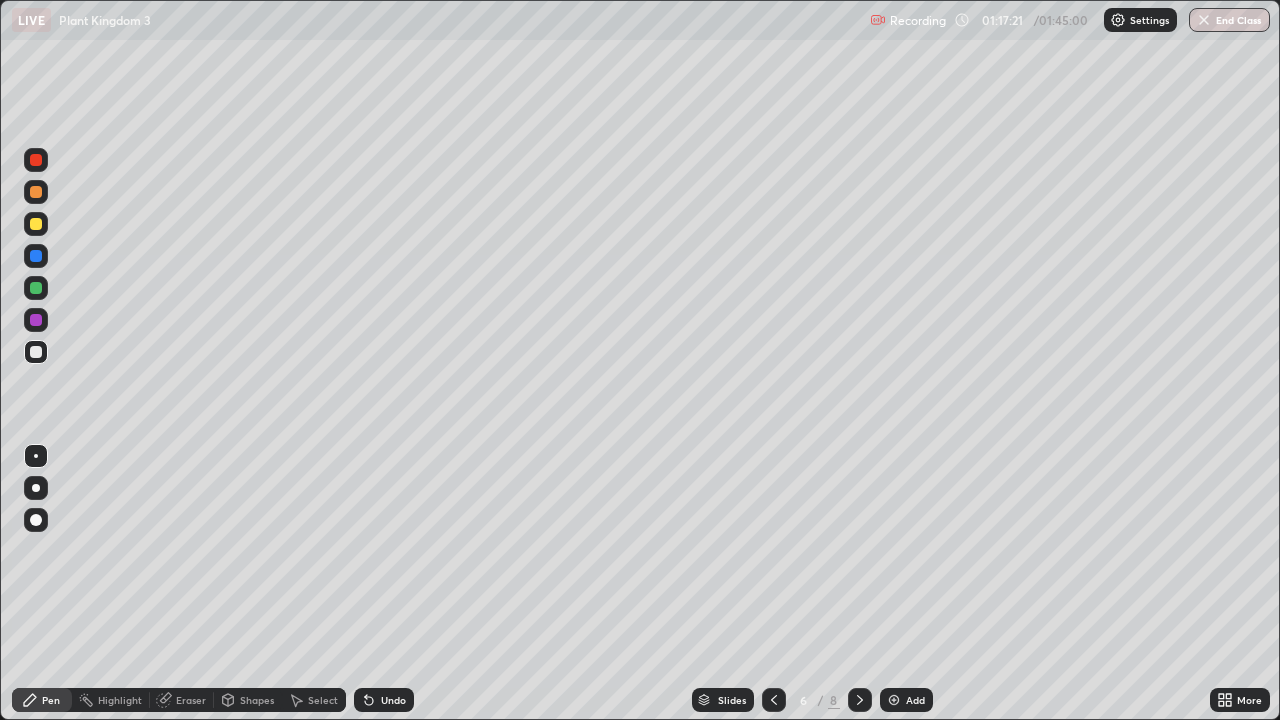 click on "Undo" at bounding box center [393, 700] 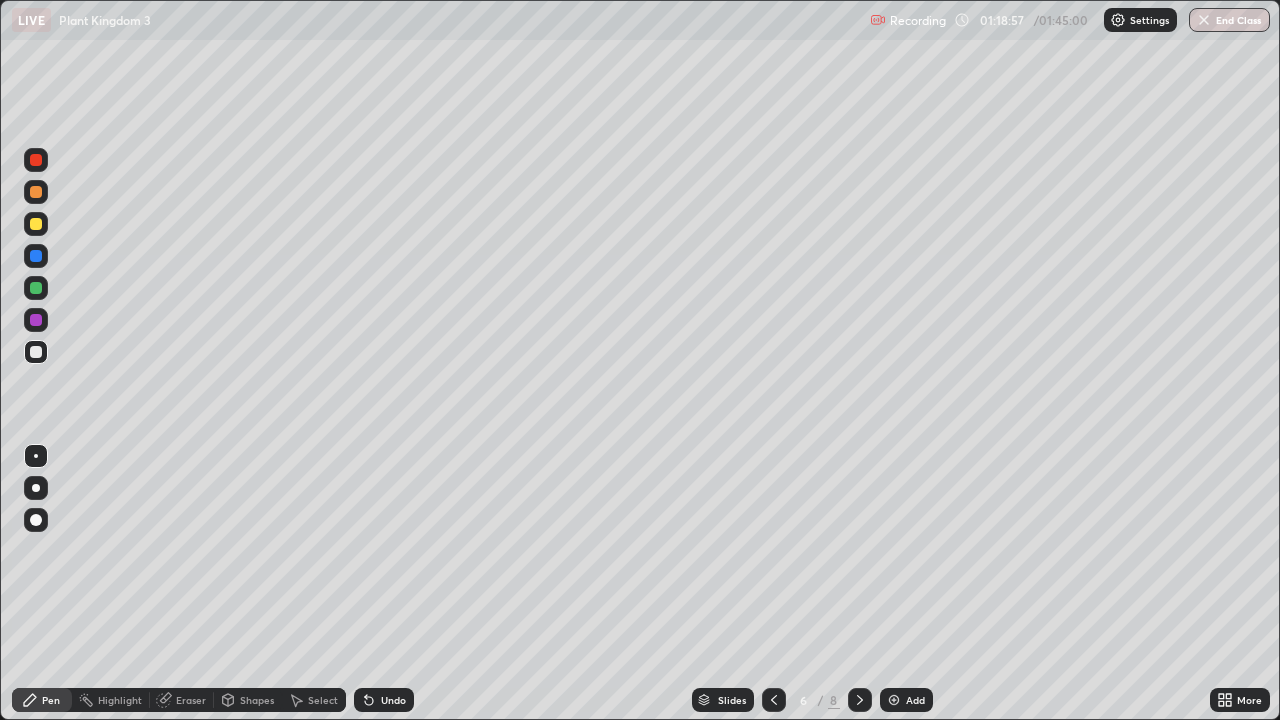click on "Eraser" at bounding box center (182, 700) 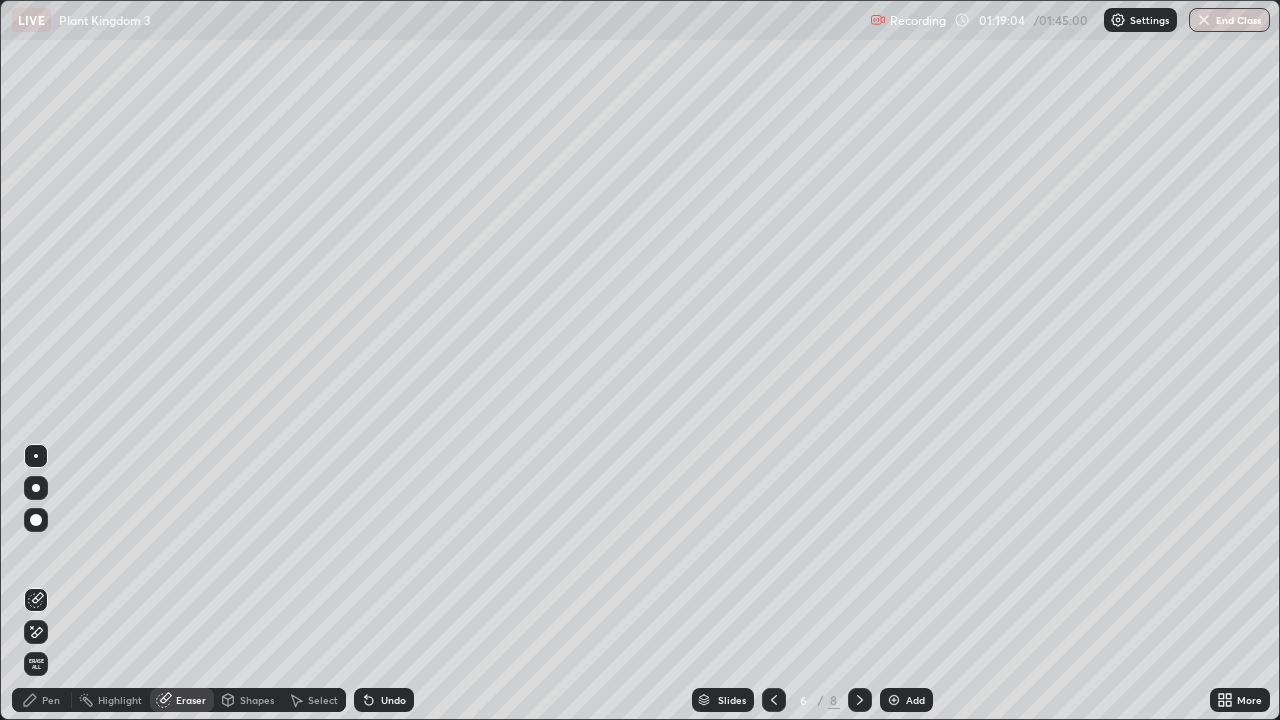 click on "Pen" at bounding box center [51, 700] 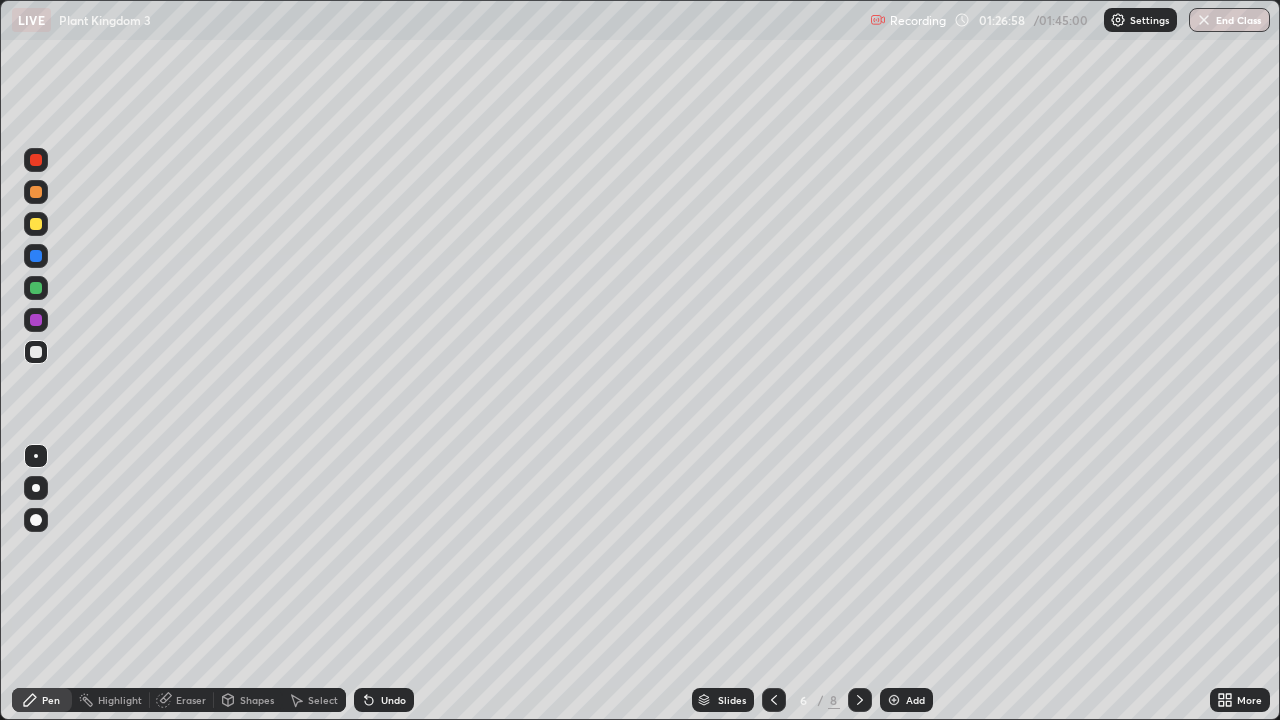 click on "Add" at bounding box center (915, 700) 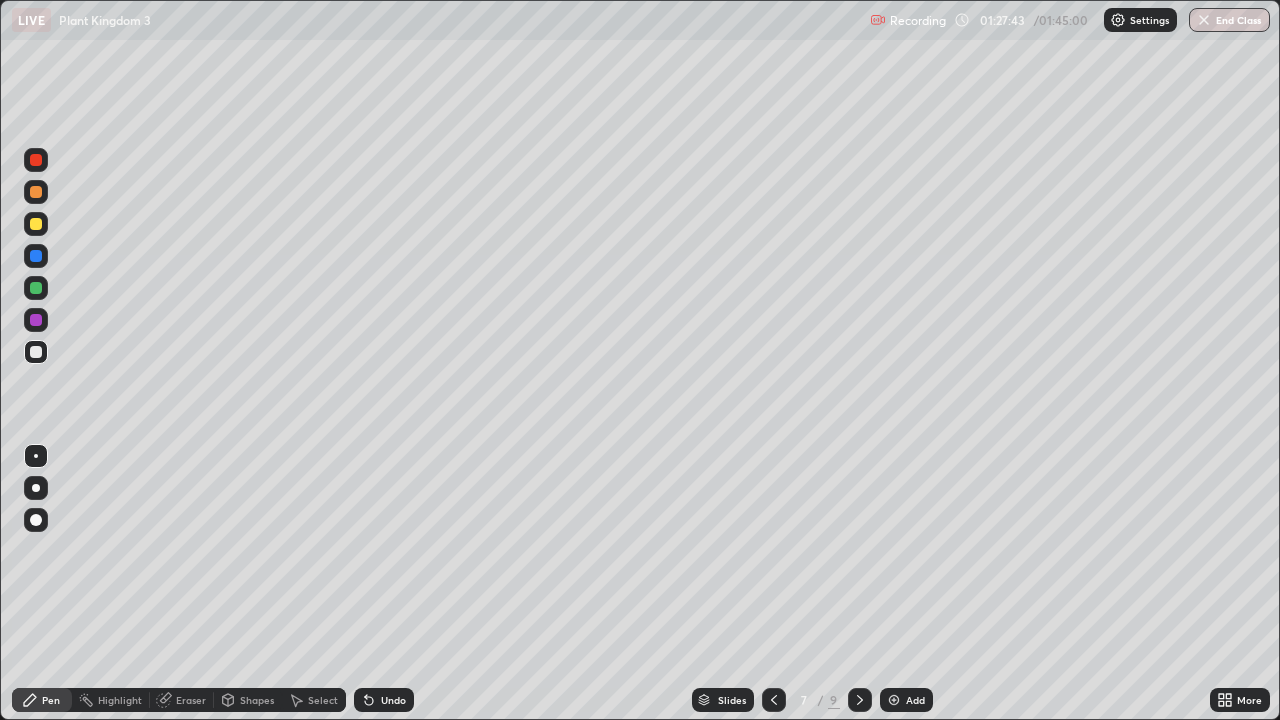 click on "Undo" at bounding box center (384, 700) 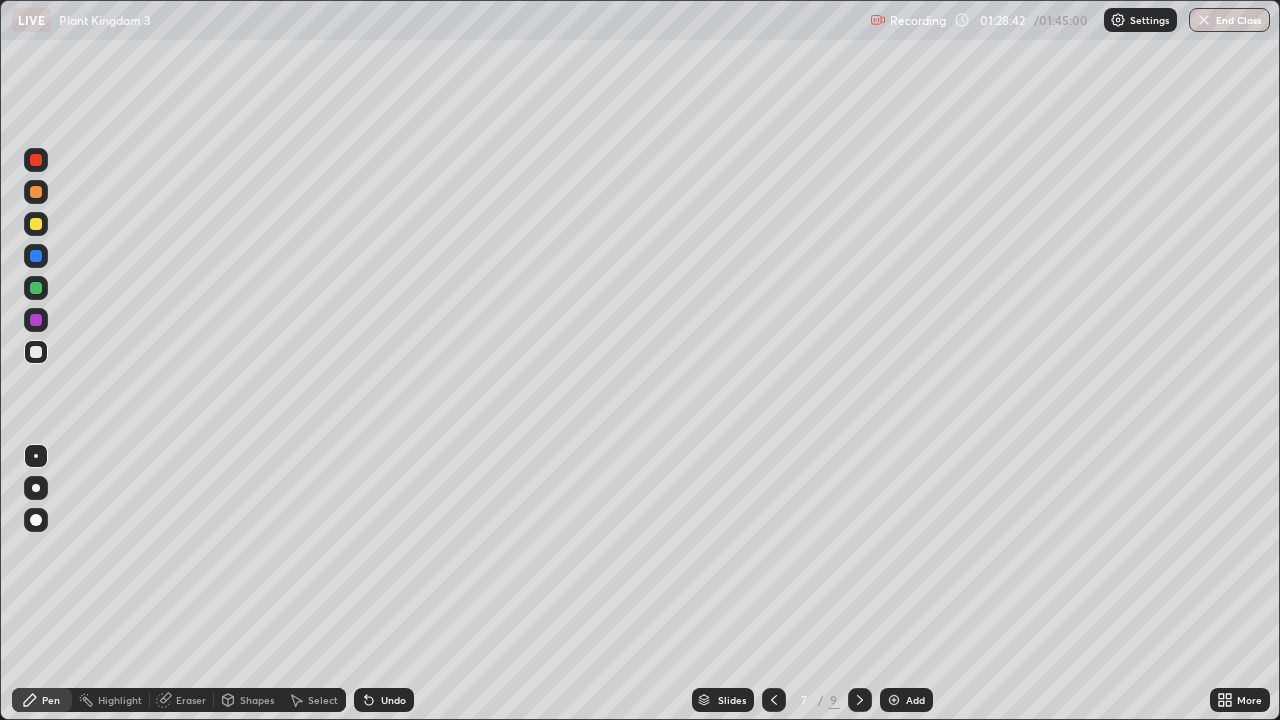 click on "Undo" at bounding box center [393, 700] 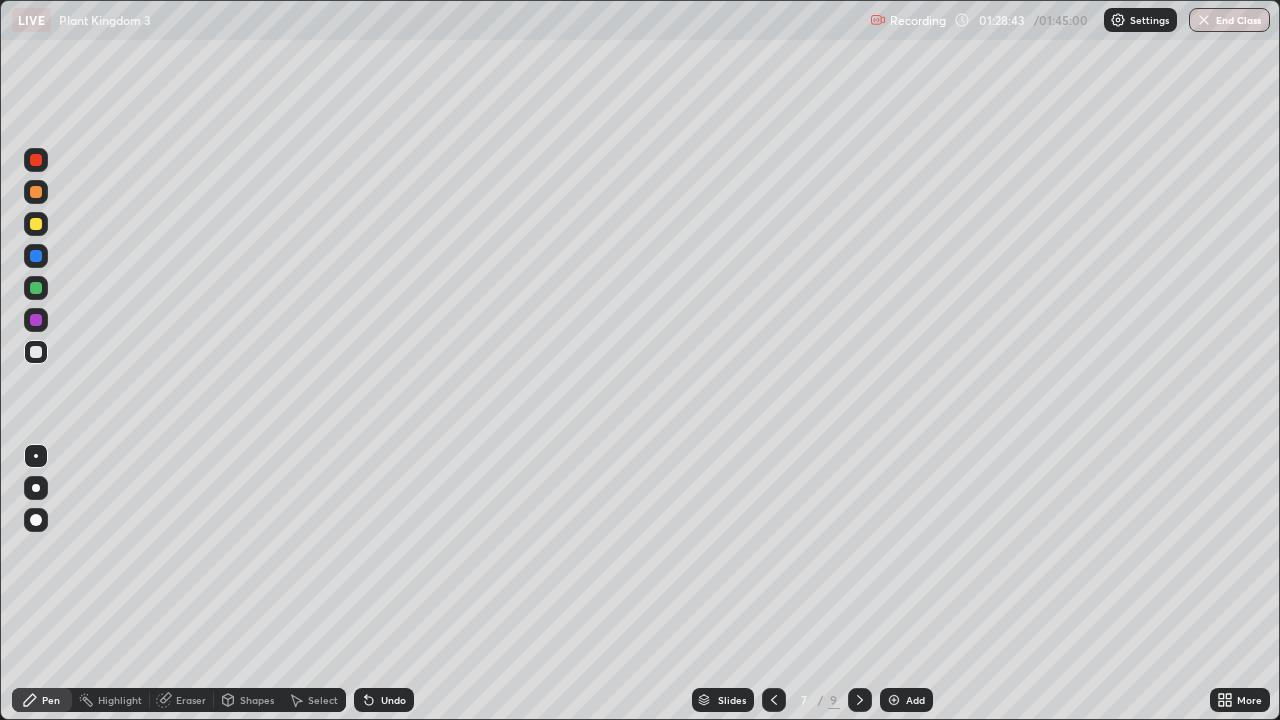 click on "Undo" at bounding box center [384, 700] 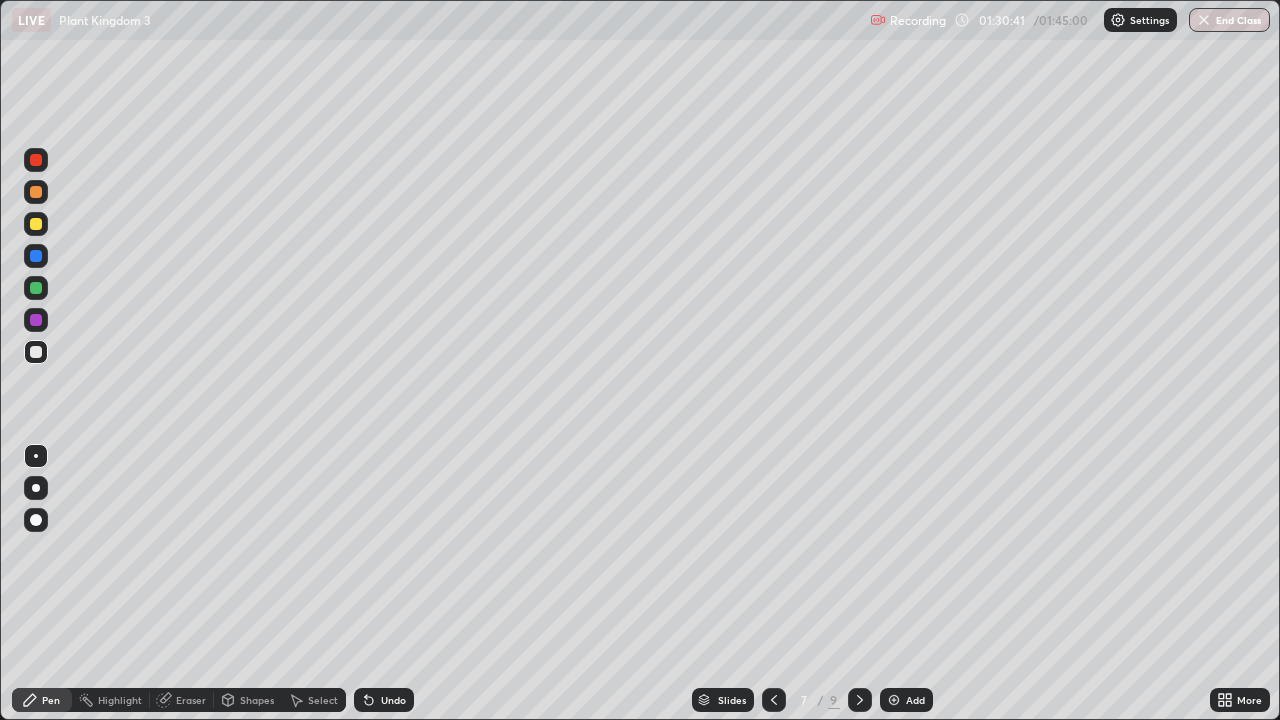click on "Undo" at bounding box center [384, 700] 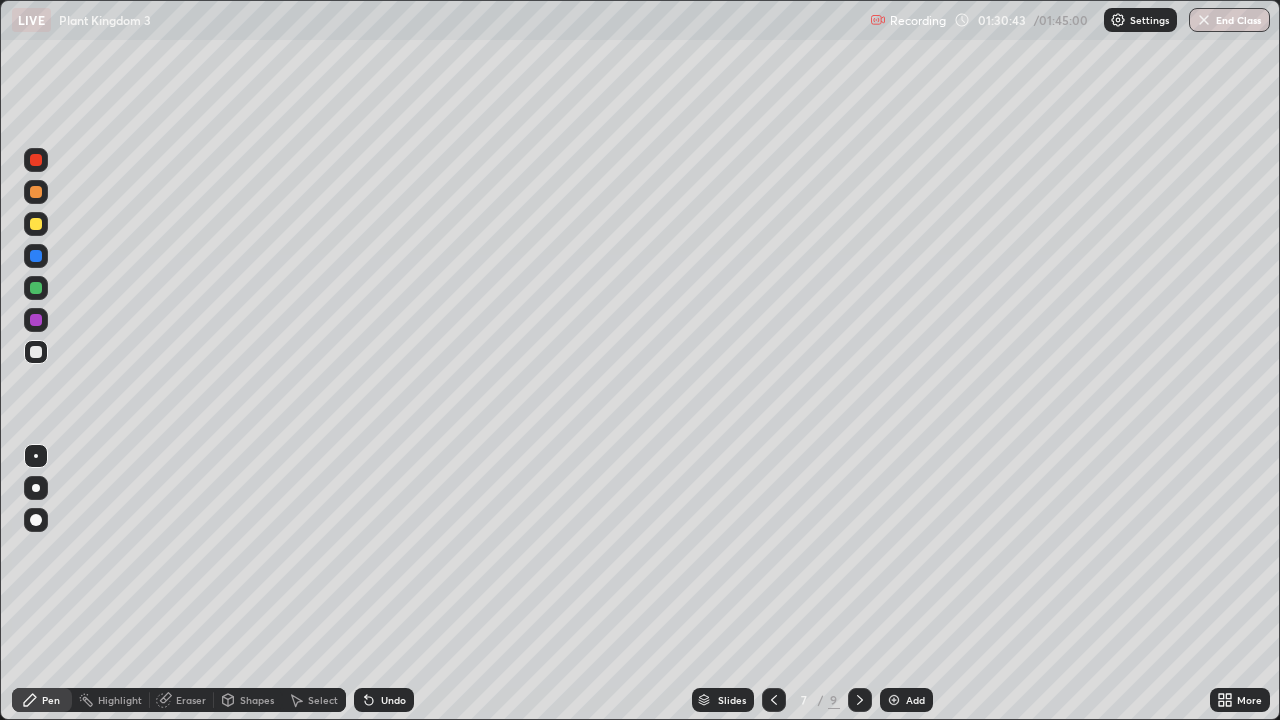 click on "Undo" at bounding box center [393, 700] 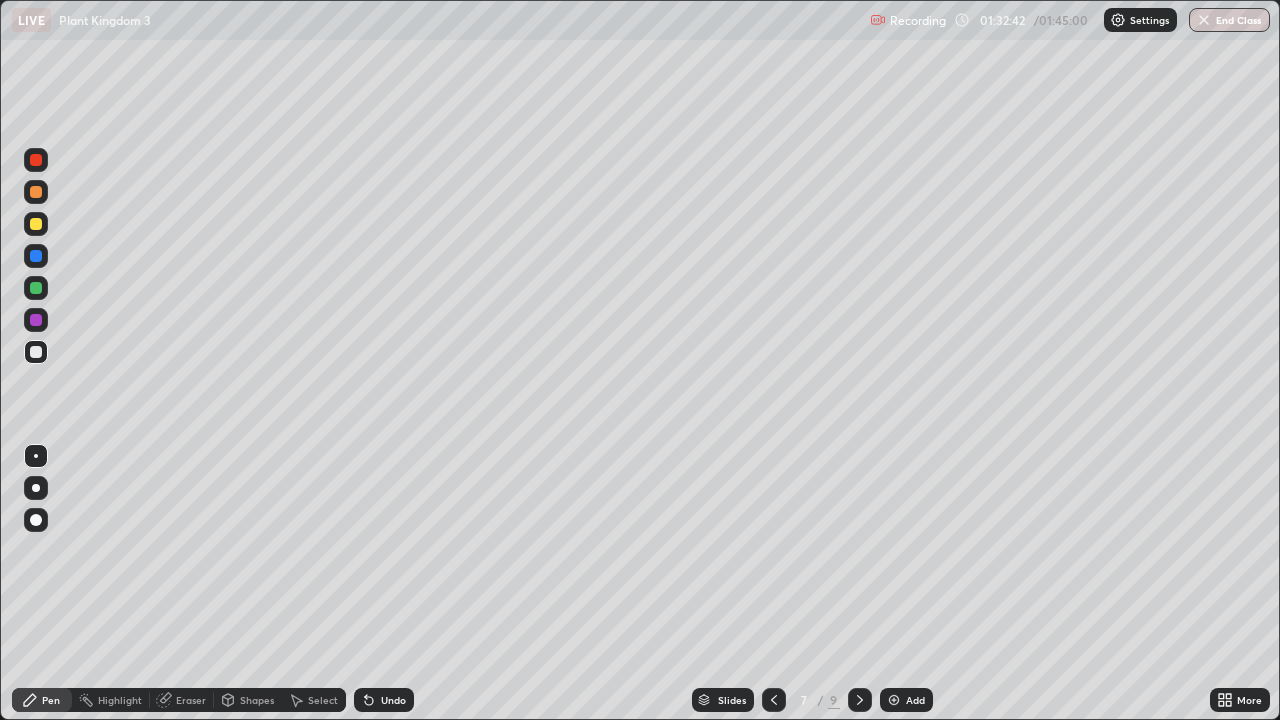 click on "Undo" at bounding box center (380, 700) 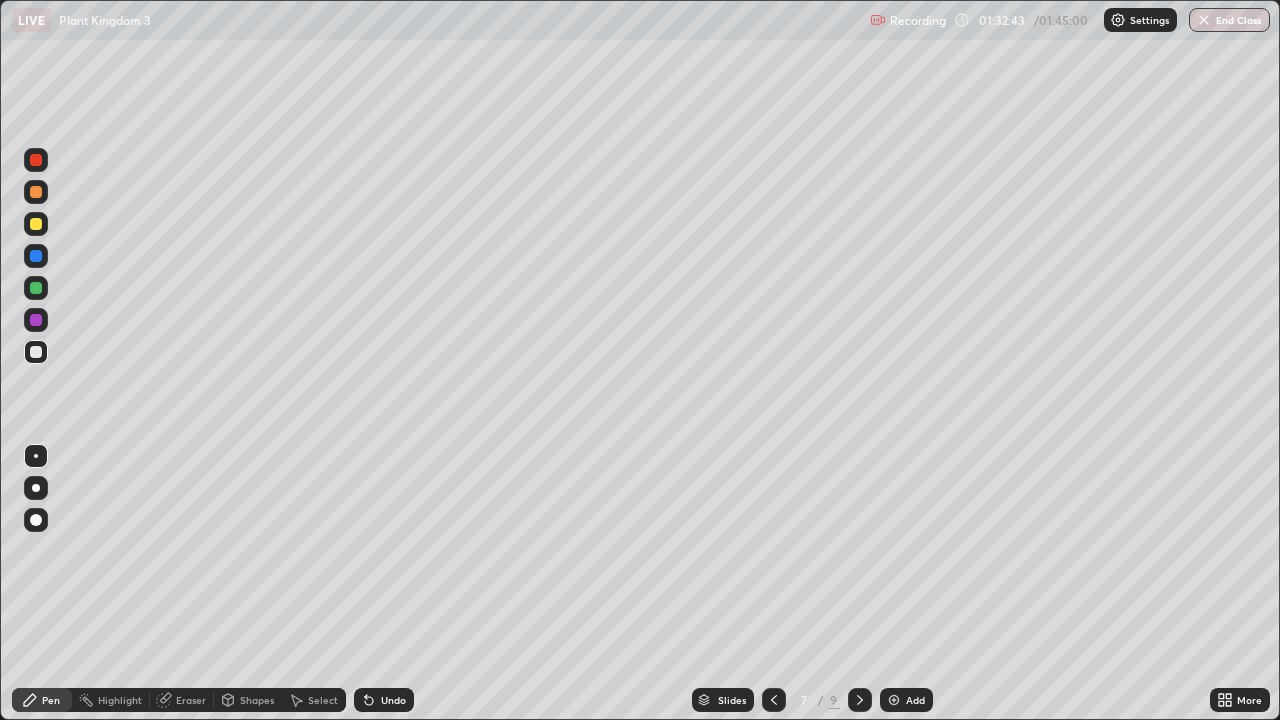 click on "Undo" at bounding box center (384, 700) 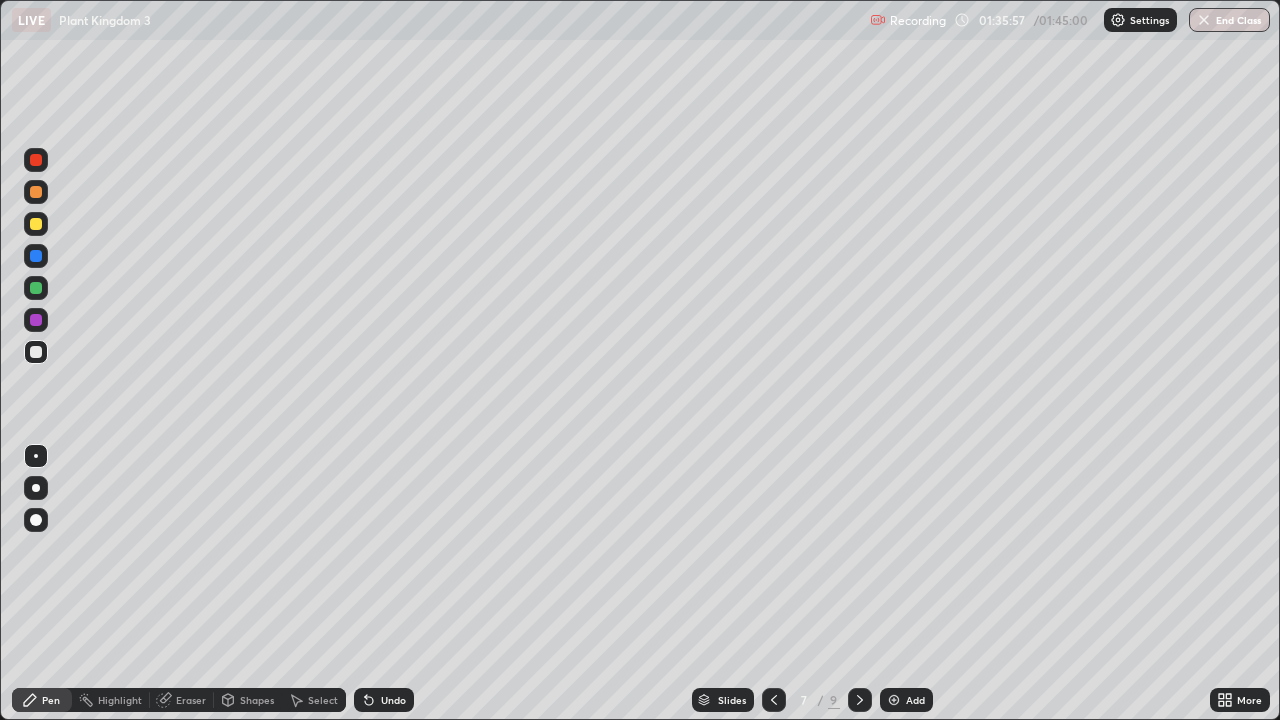 click at bounding box center (860, 700) 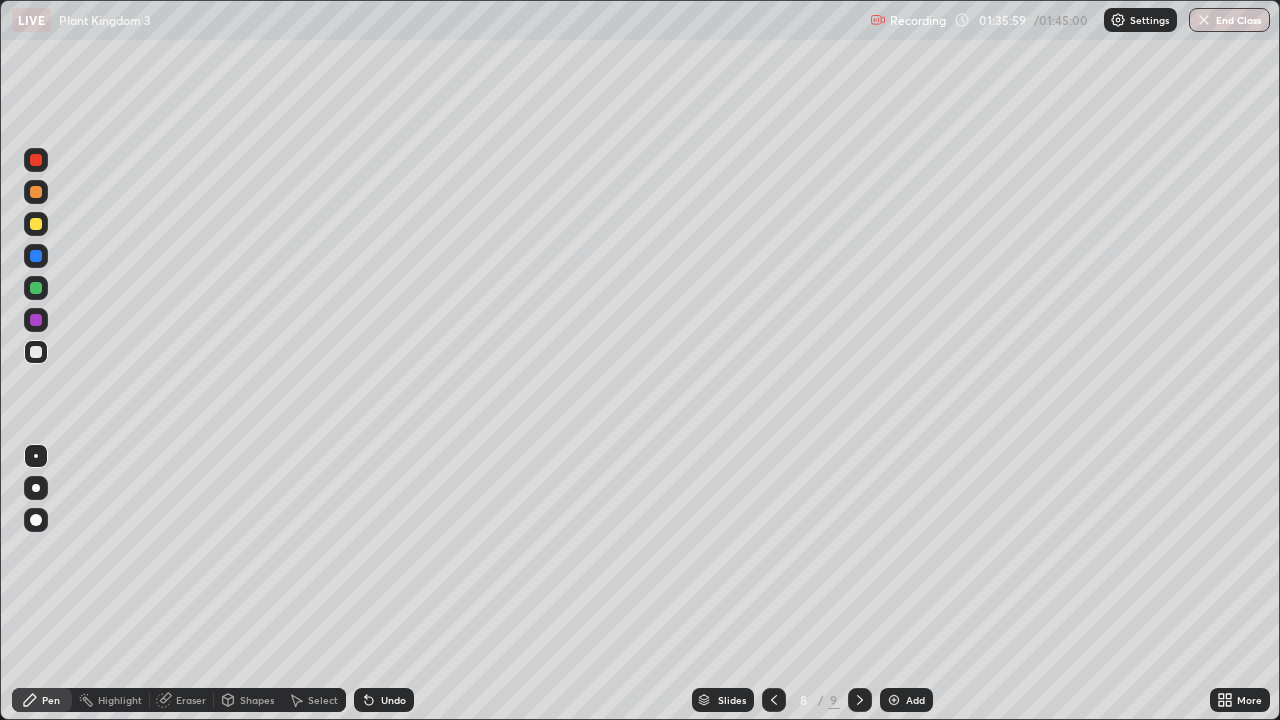 click 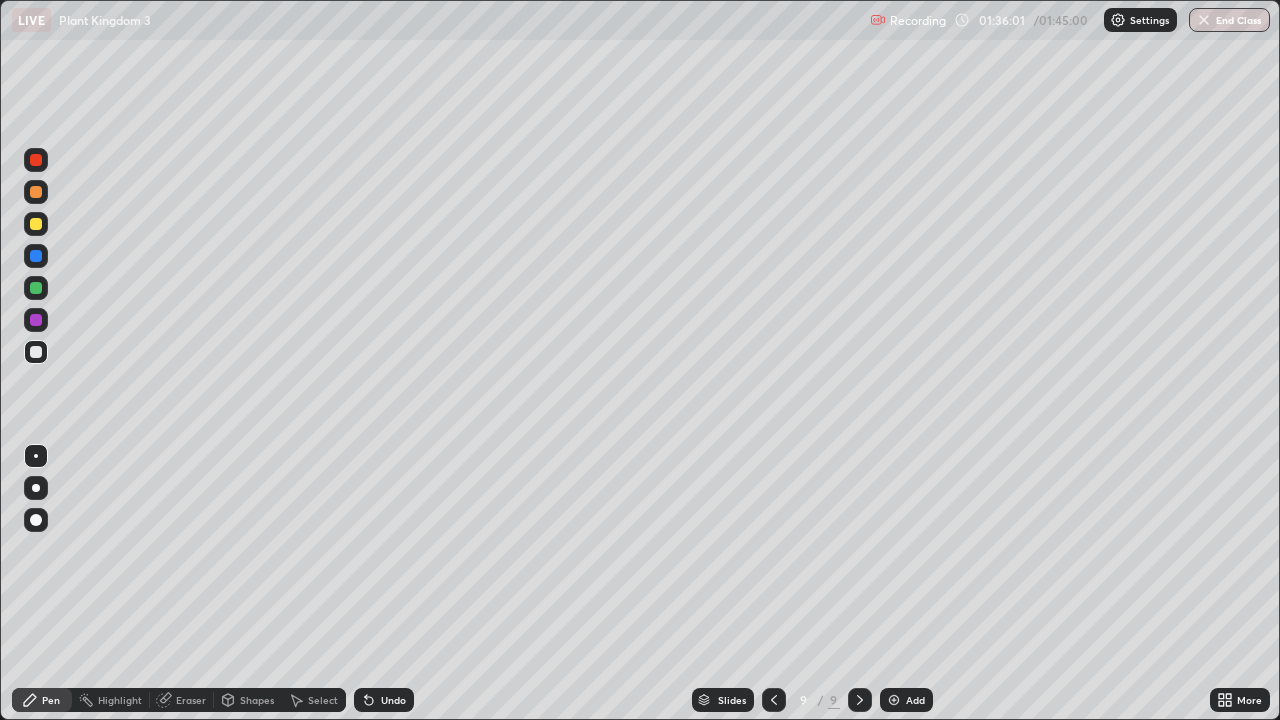 click on "Add" at bounding box center [906, 700] 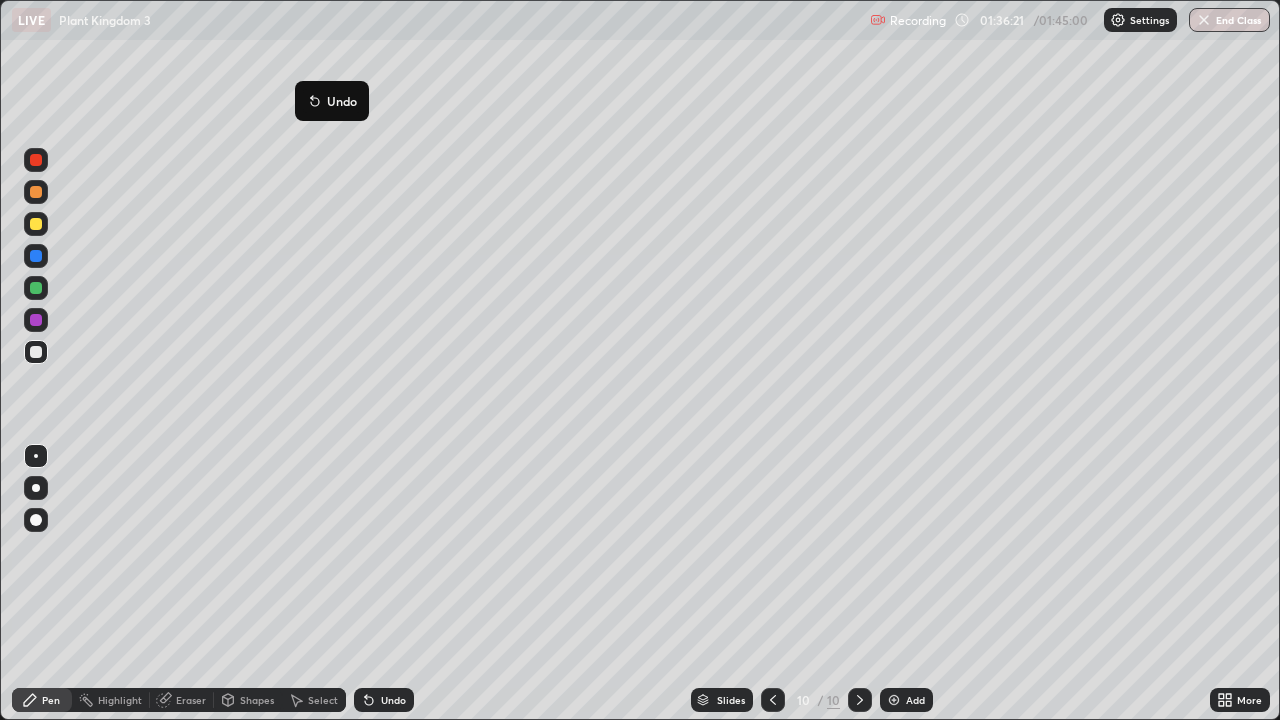 click on "Undo" at bounding box center [393, 700] 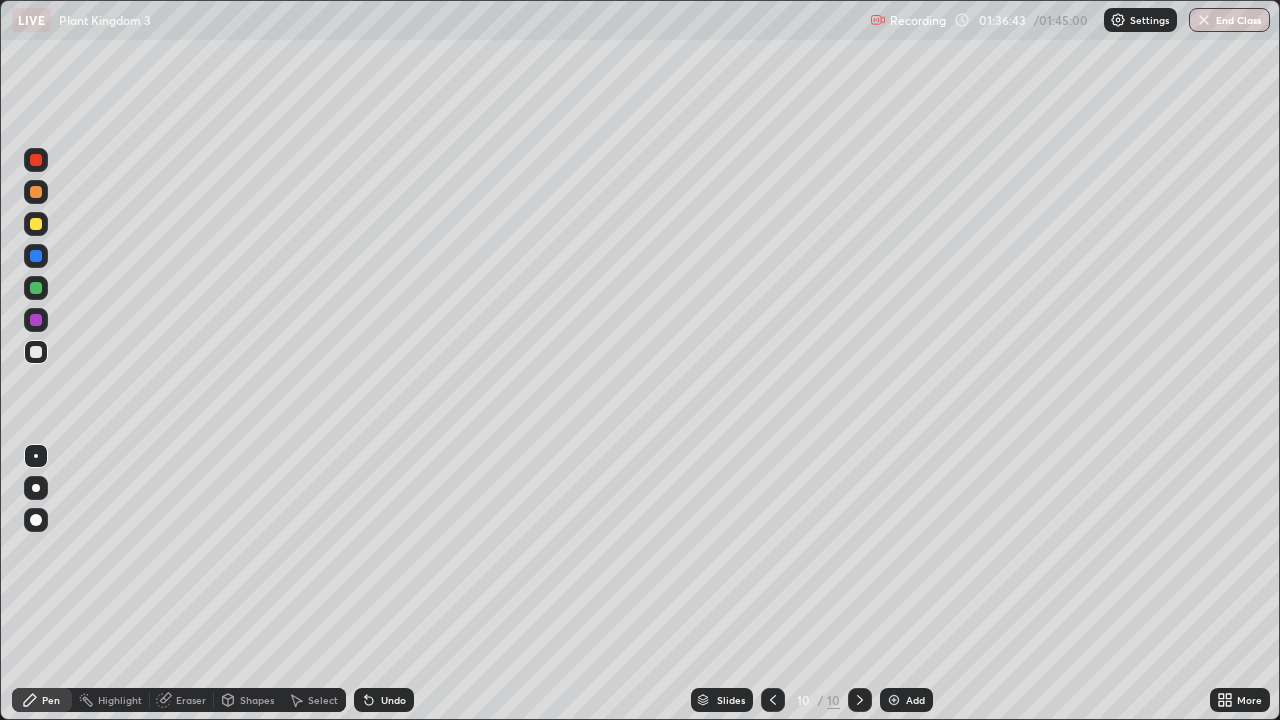 click on "Undo" at bounding box center [393, 700] 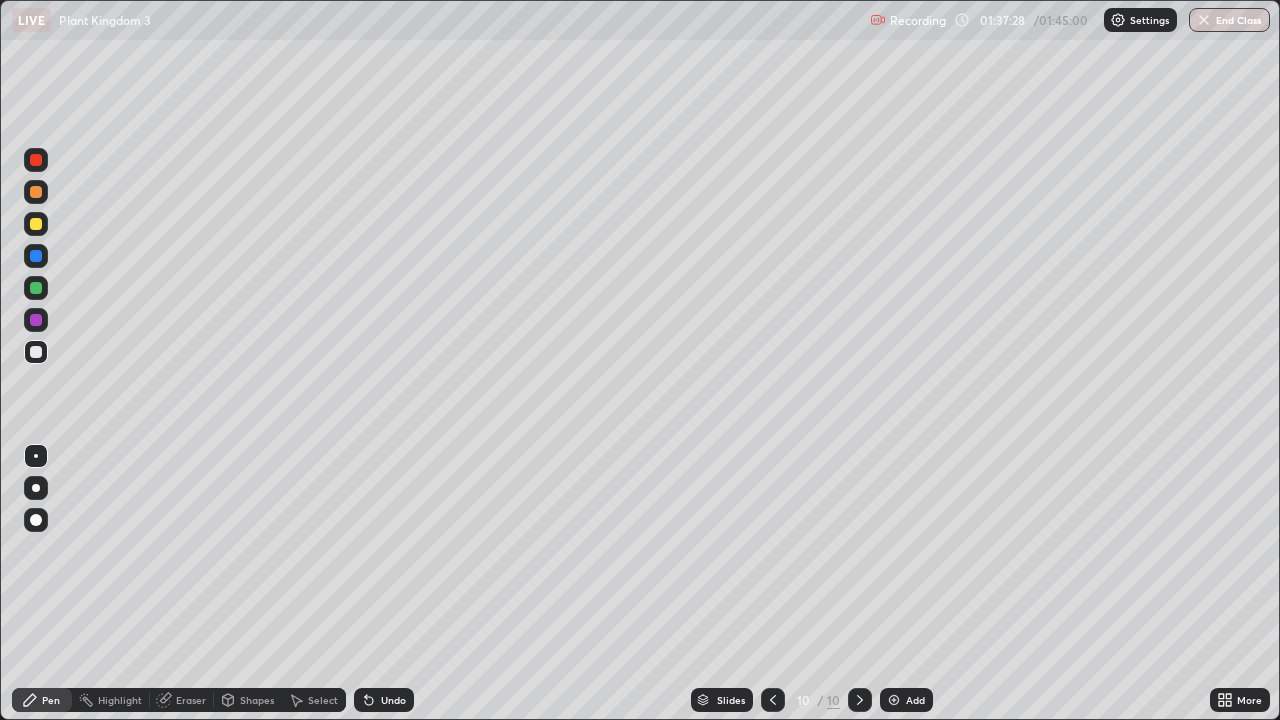 click on "Undo" at bounding box center [393, 700] 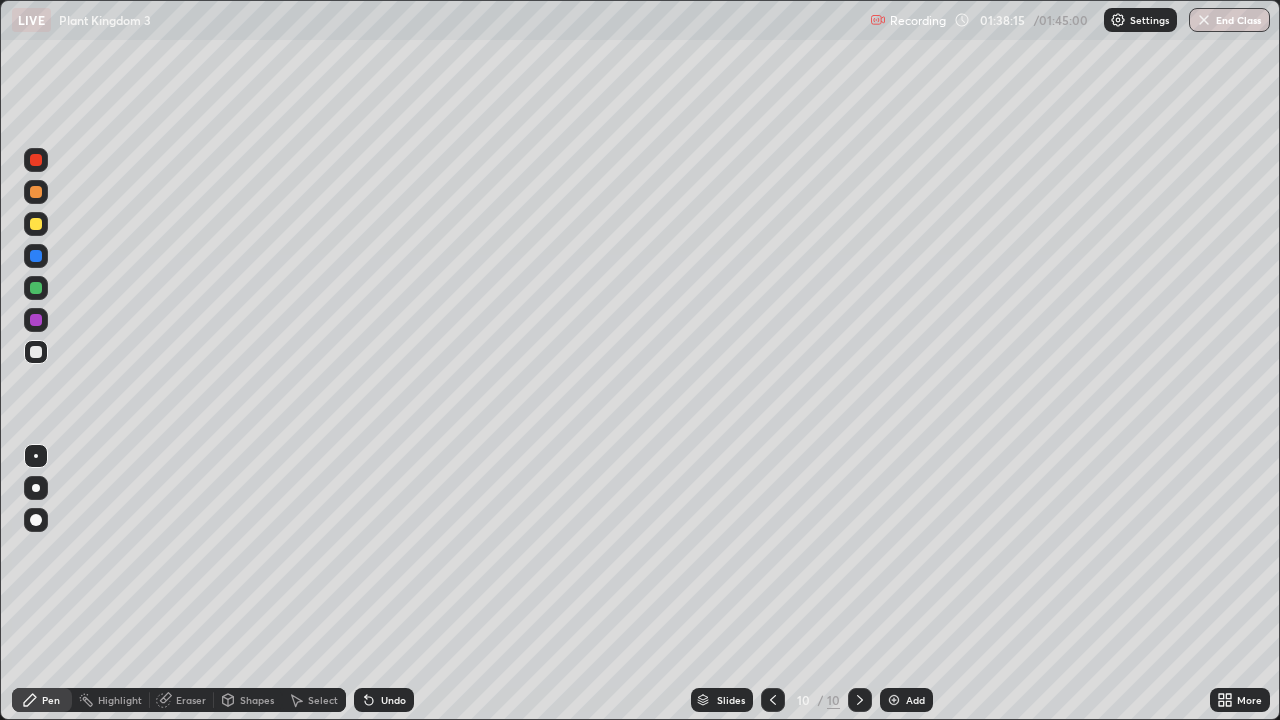 click on "Undo" at bounding box center [393, 700] 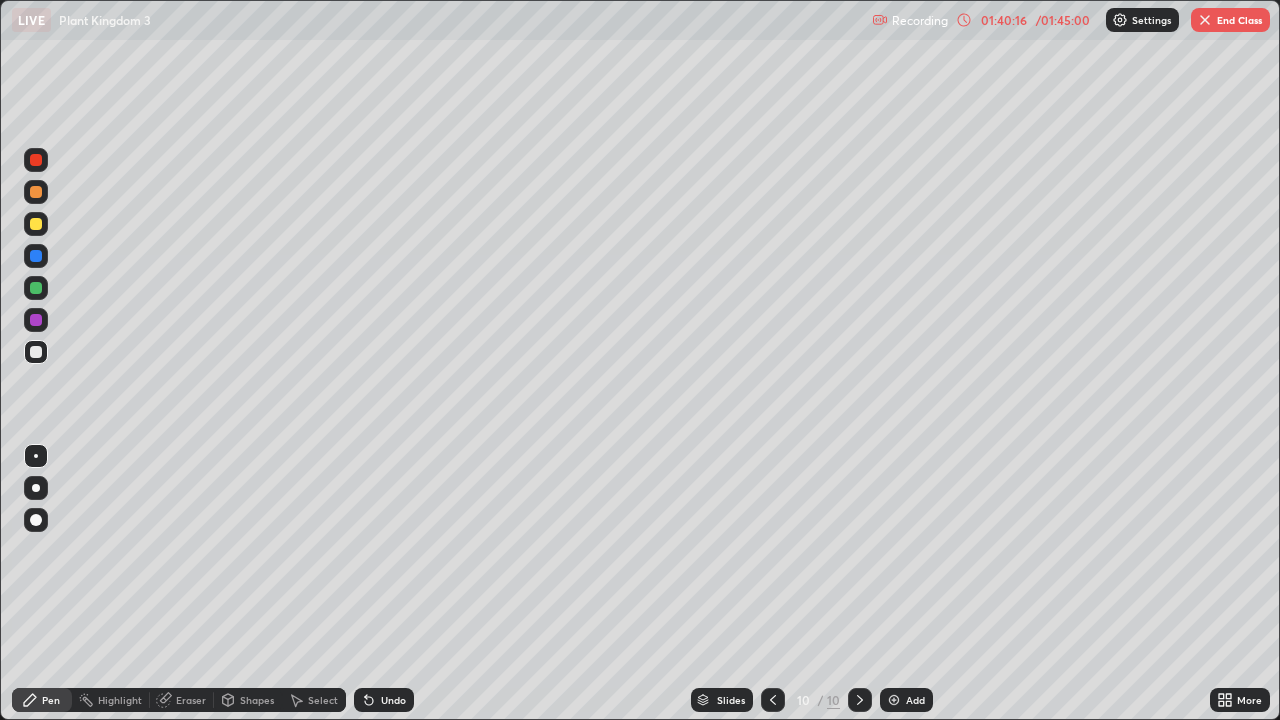click on "Add" at bounding box center [915, 700] 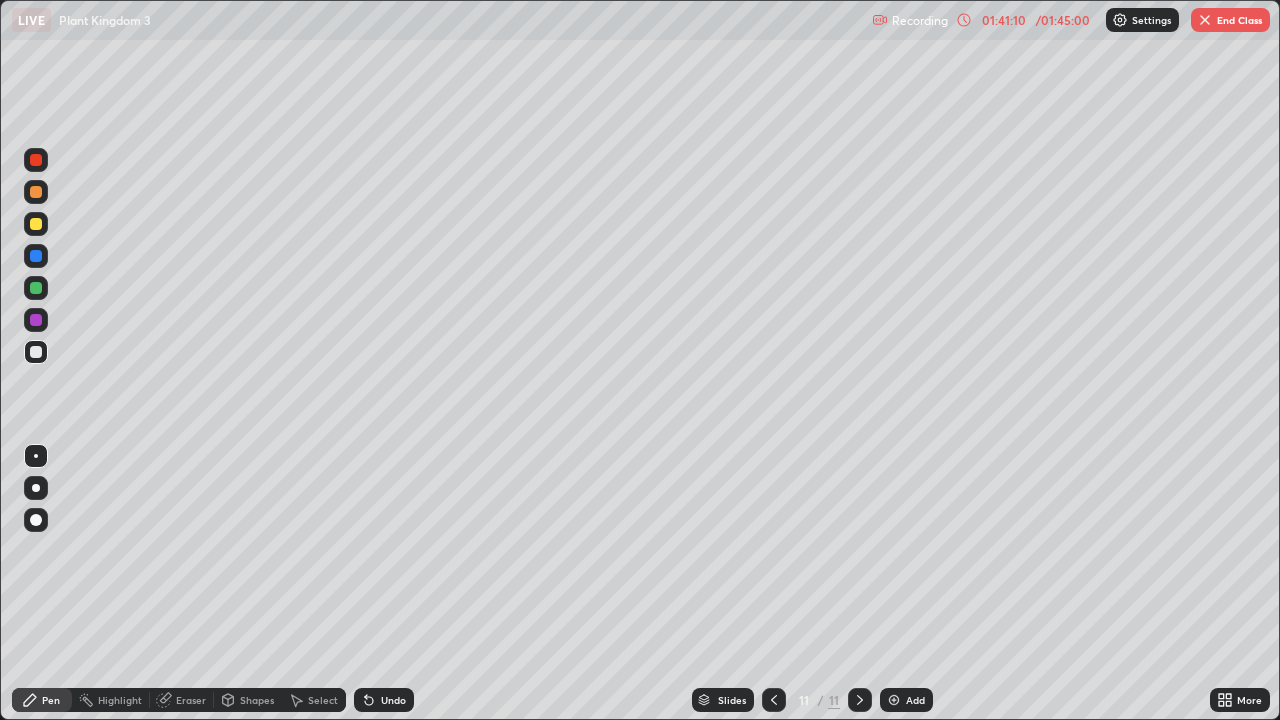 click on "Undo" at bounding box center (393, 700) 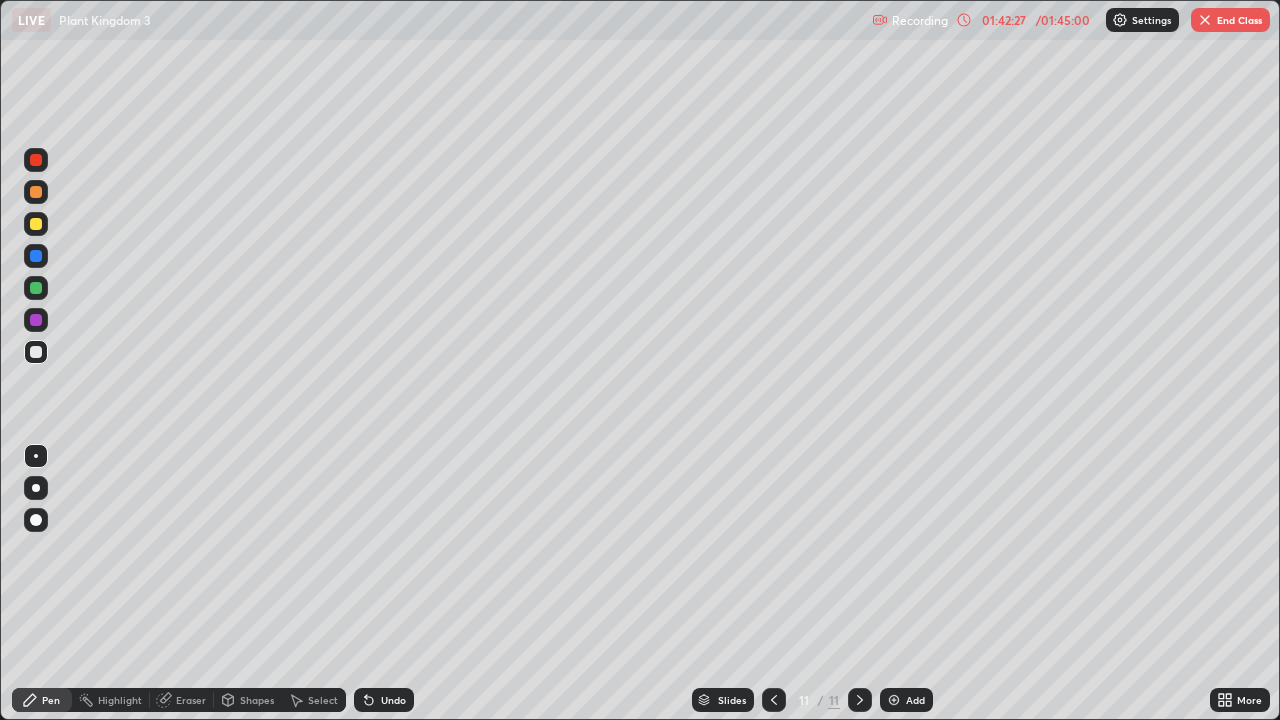 click on "Undo" at bounding box center [393, 700] 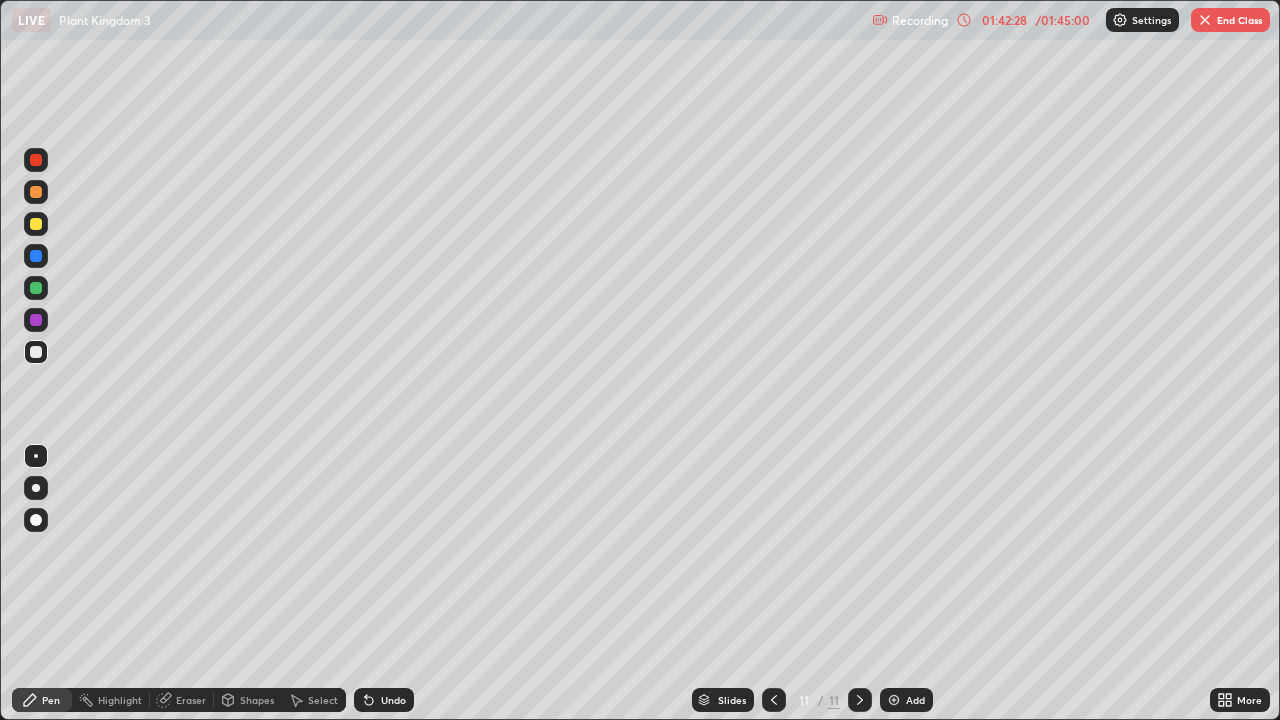 click on "Undo" at bounding box center (393, 700) 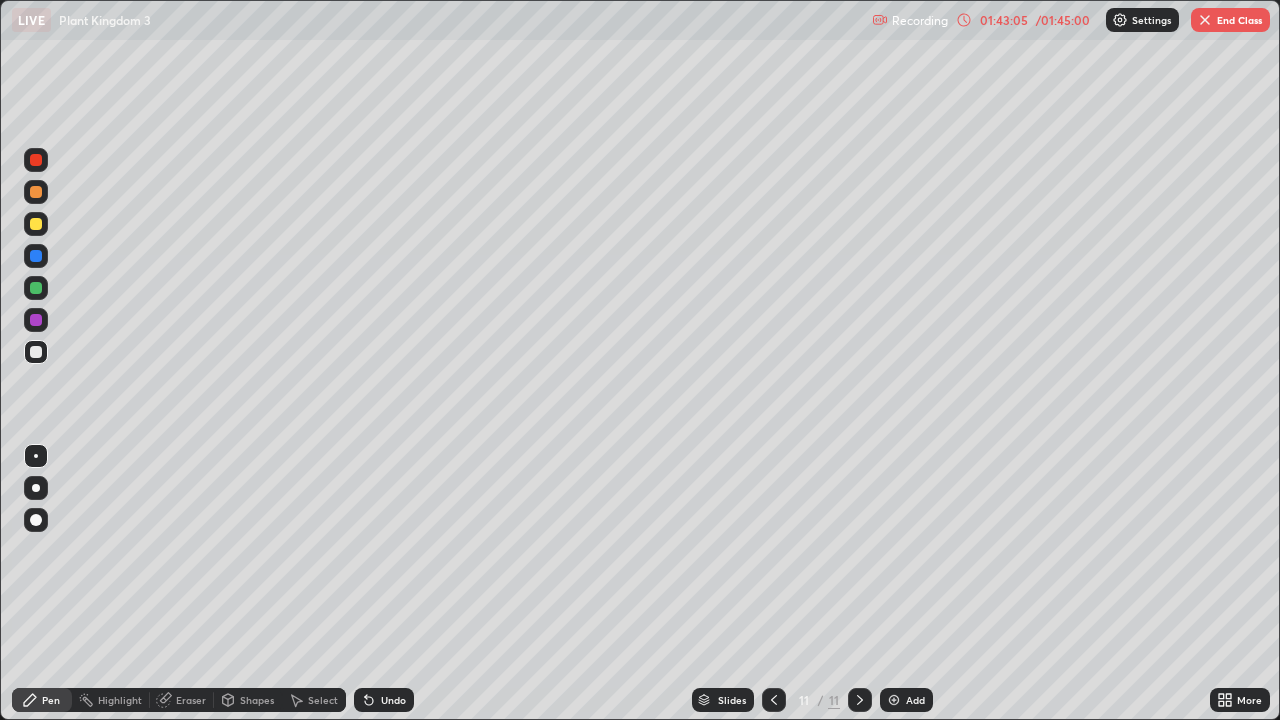 click on "Eraser" at bounding box center [191, 700] 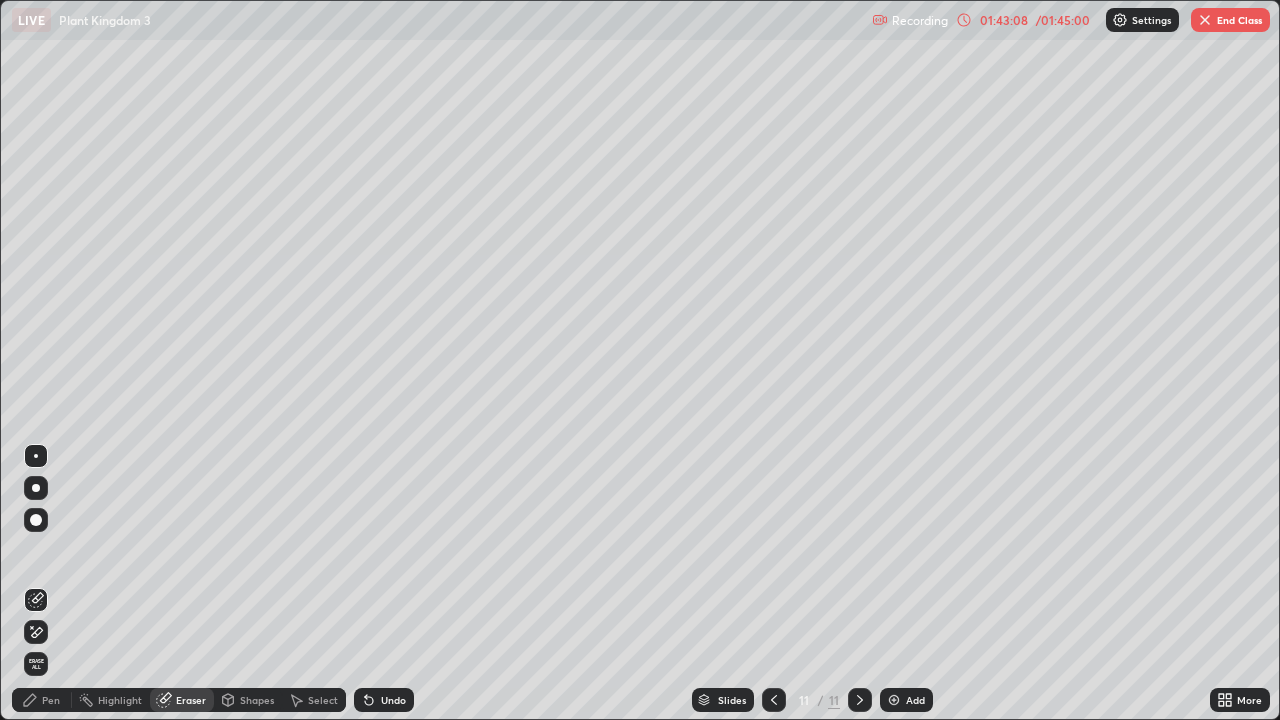 click on "Pen" at bounding box center [42, 700] 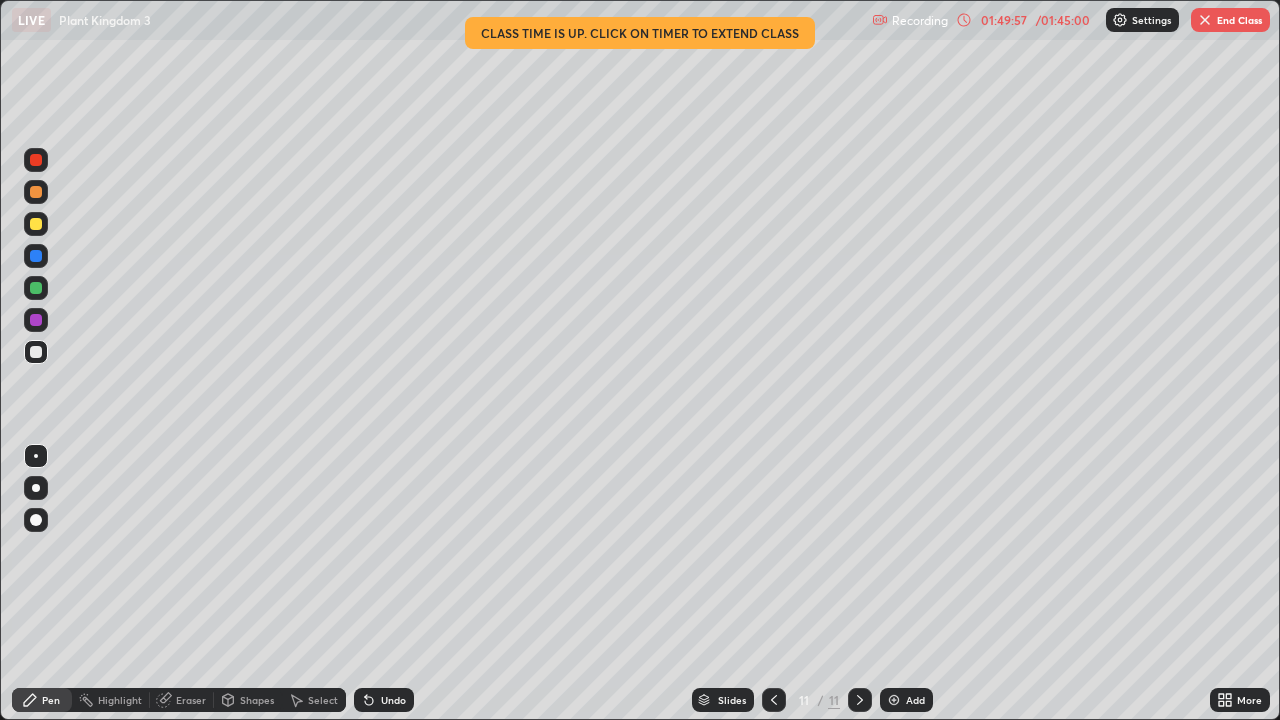 click on "End Class" at bounding box center (1230, 20) 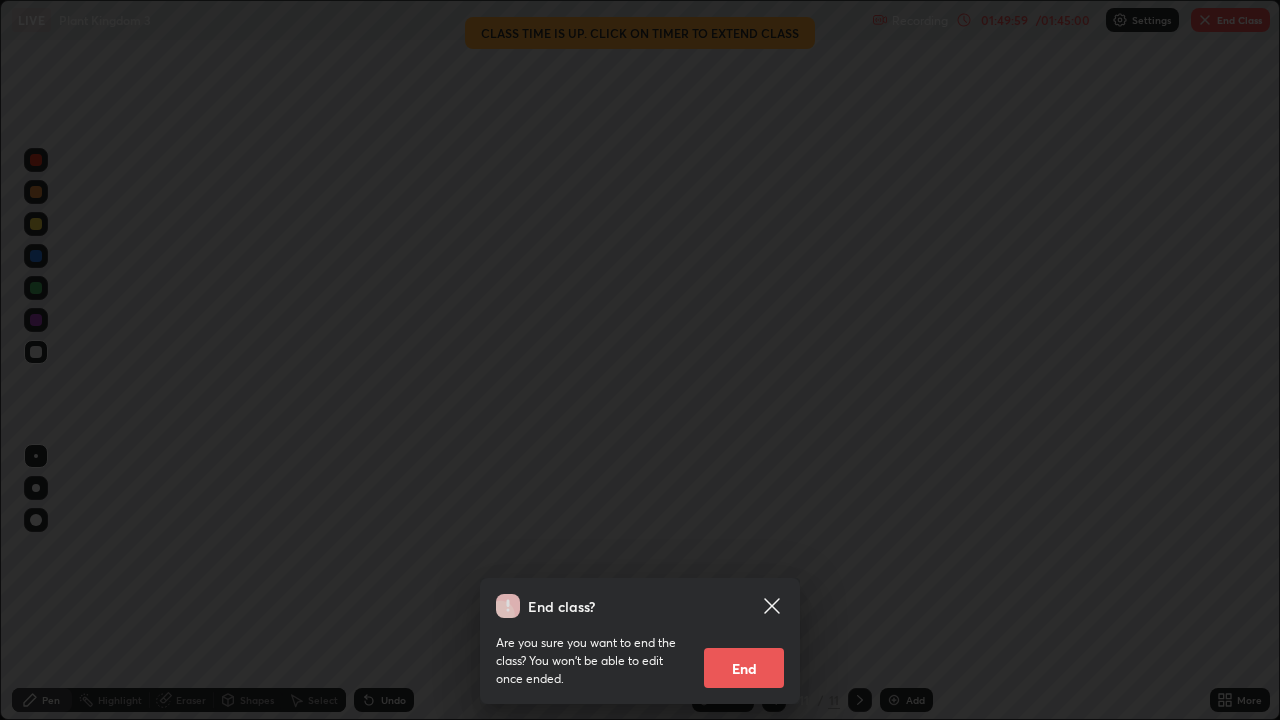 click on "End" at bounding box center [744, 668] 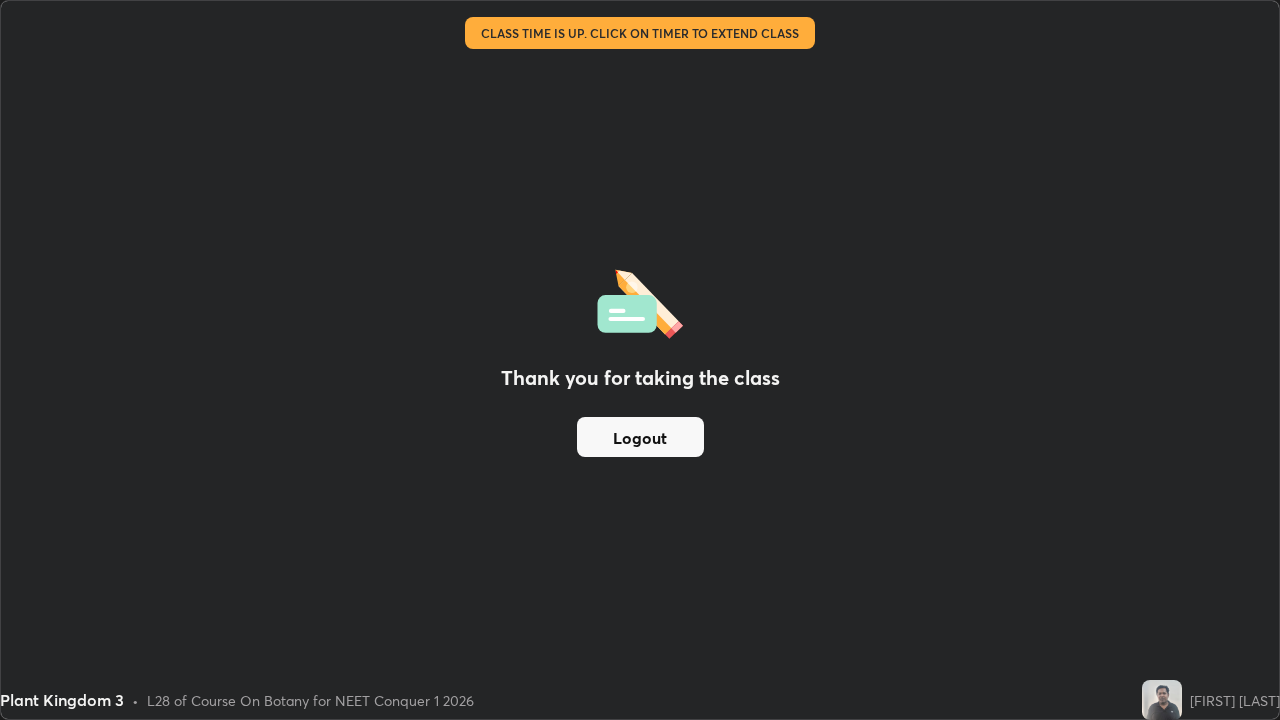 click on "Logout" at bounding box center (640, 437) 